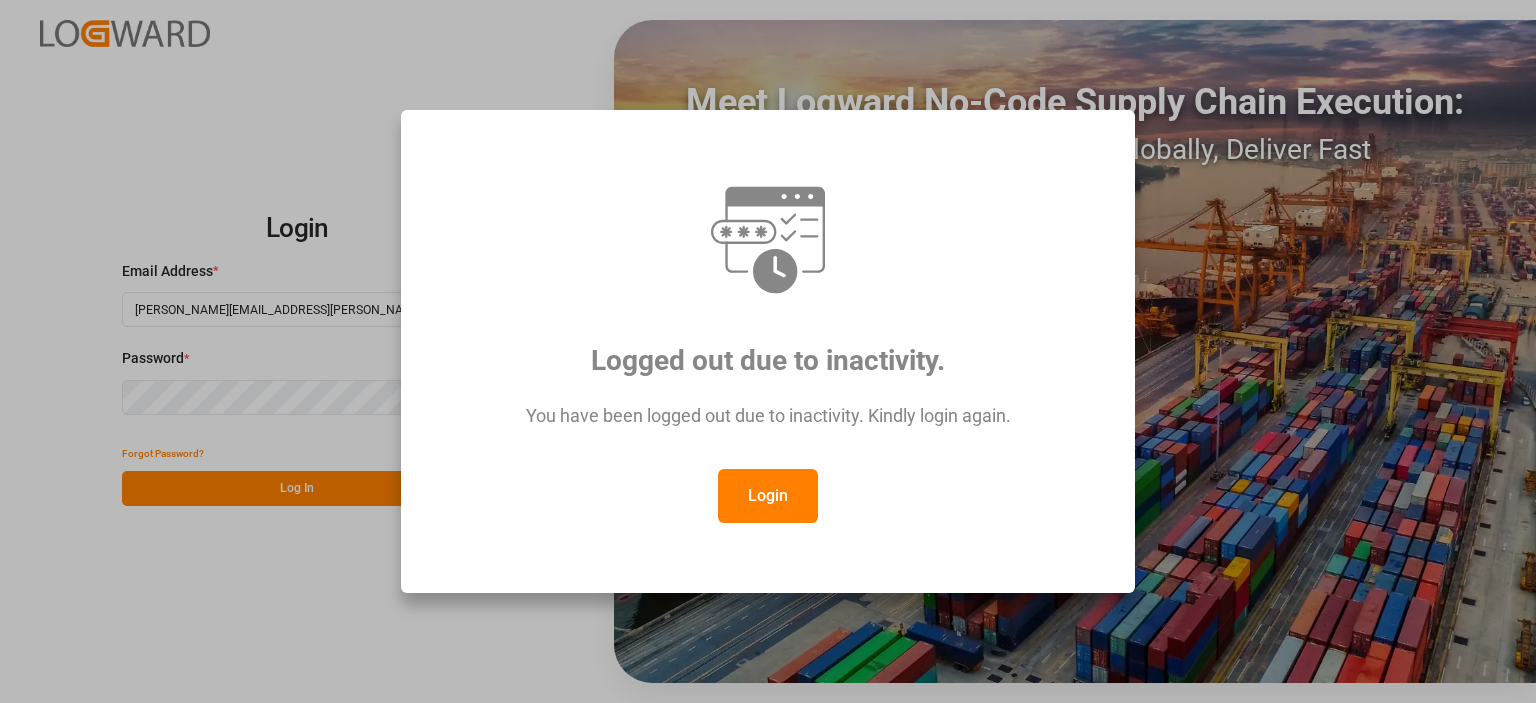scroll, scrollTop: 0, scrollLeft: 0, axis: both 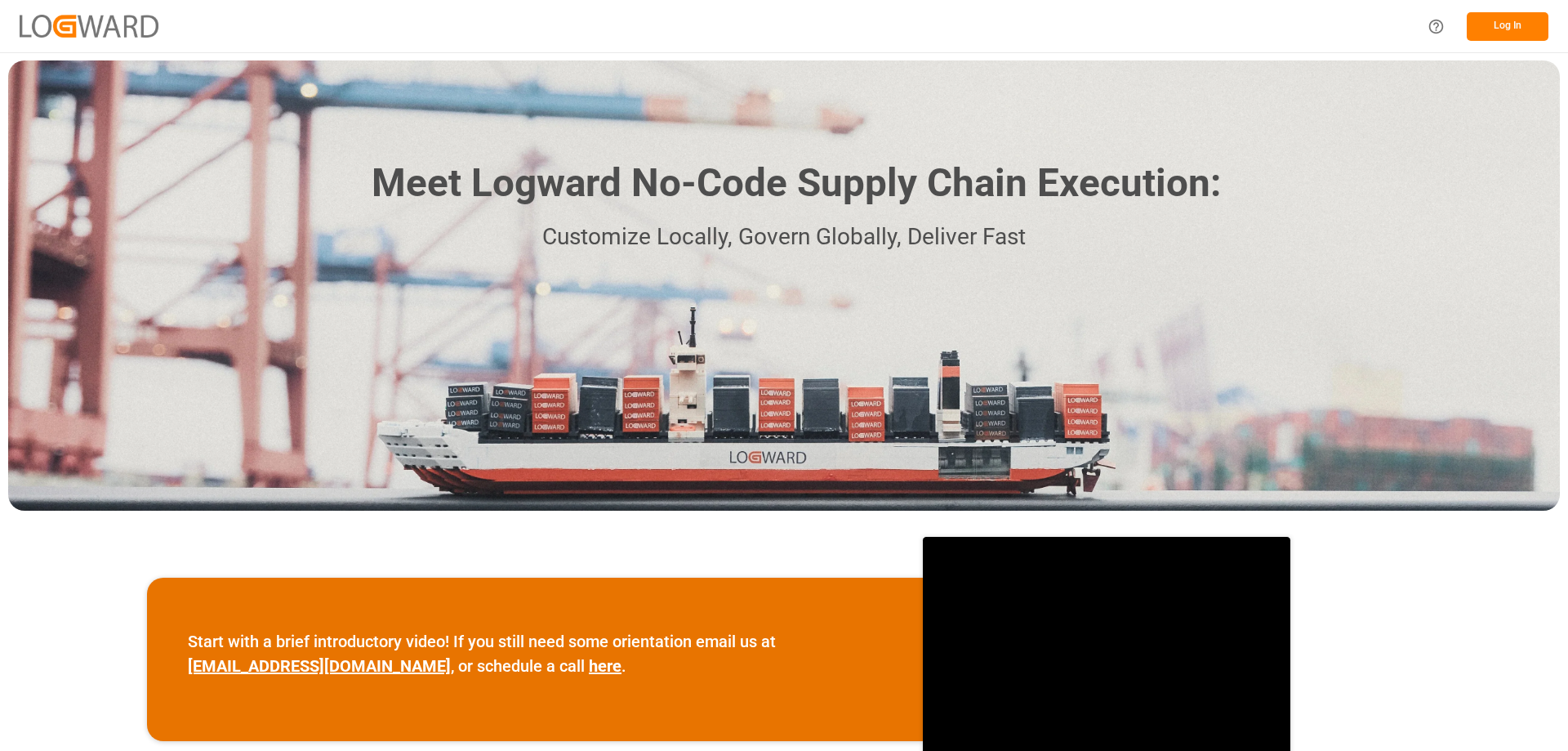 click on "Log In" at bounding box center [1508, 26] 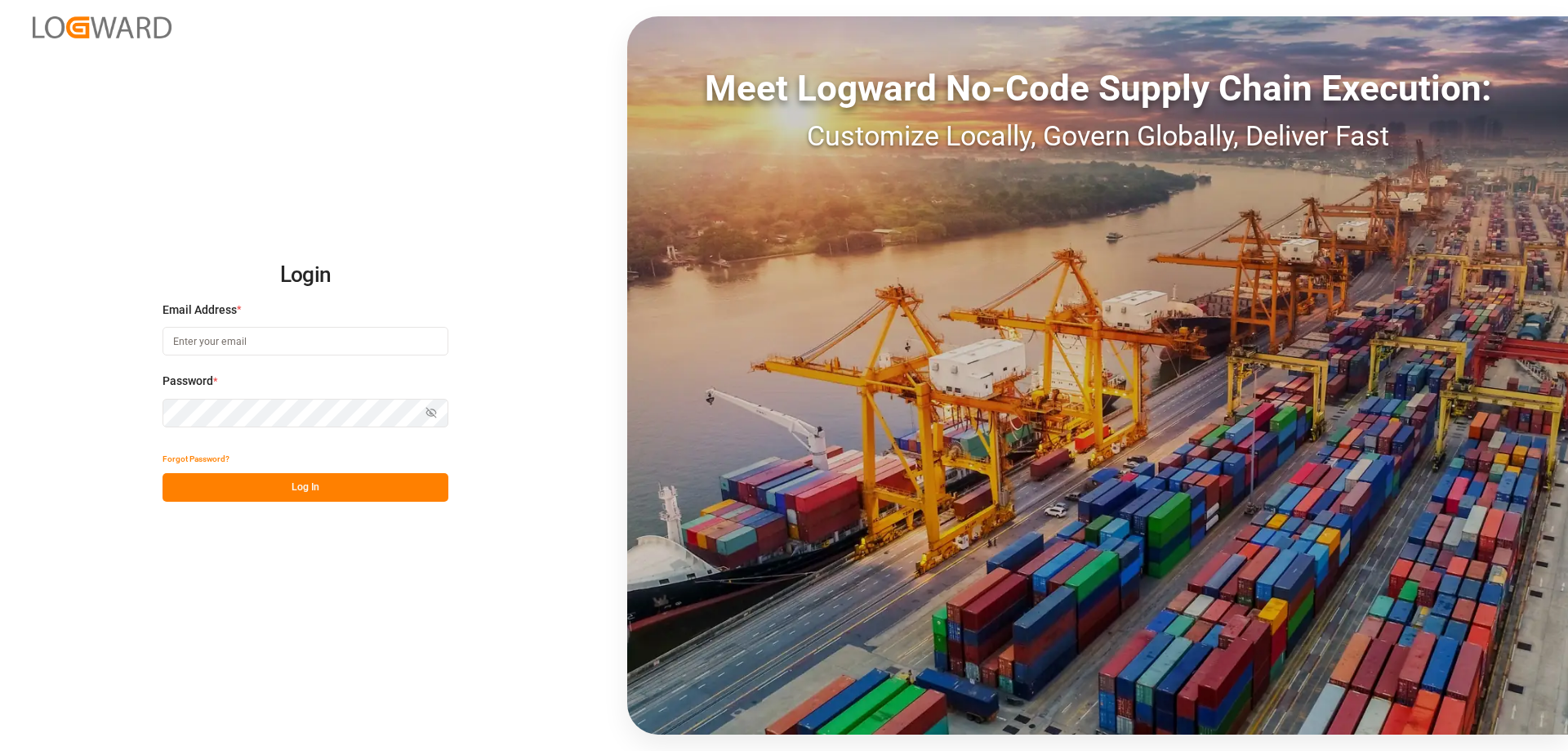 type on "emily.liu@jamindustries.com" 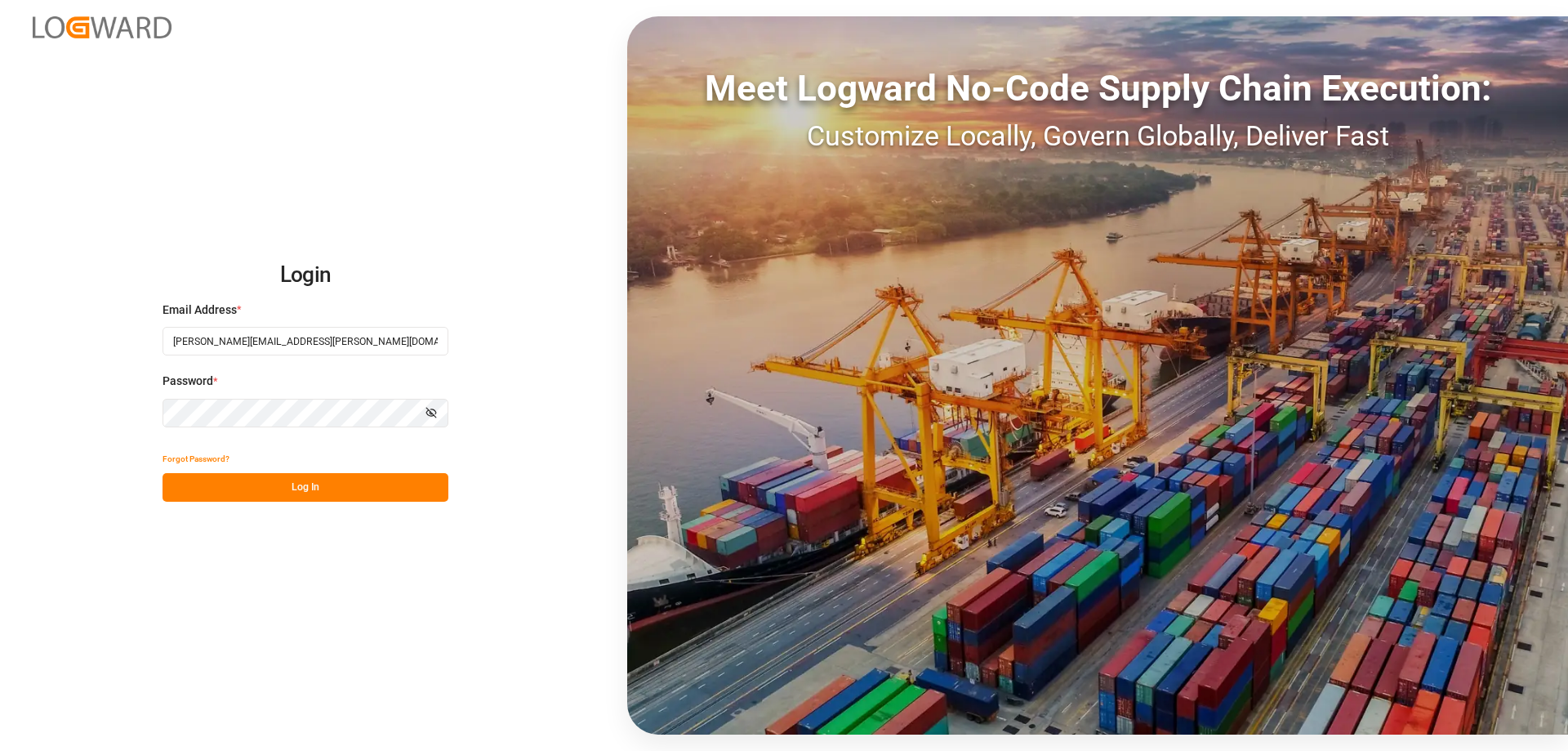 click on "Log In" at bounding box center [305, 487] 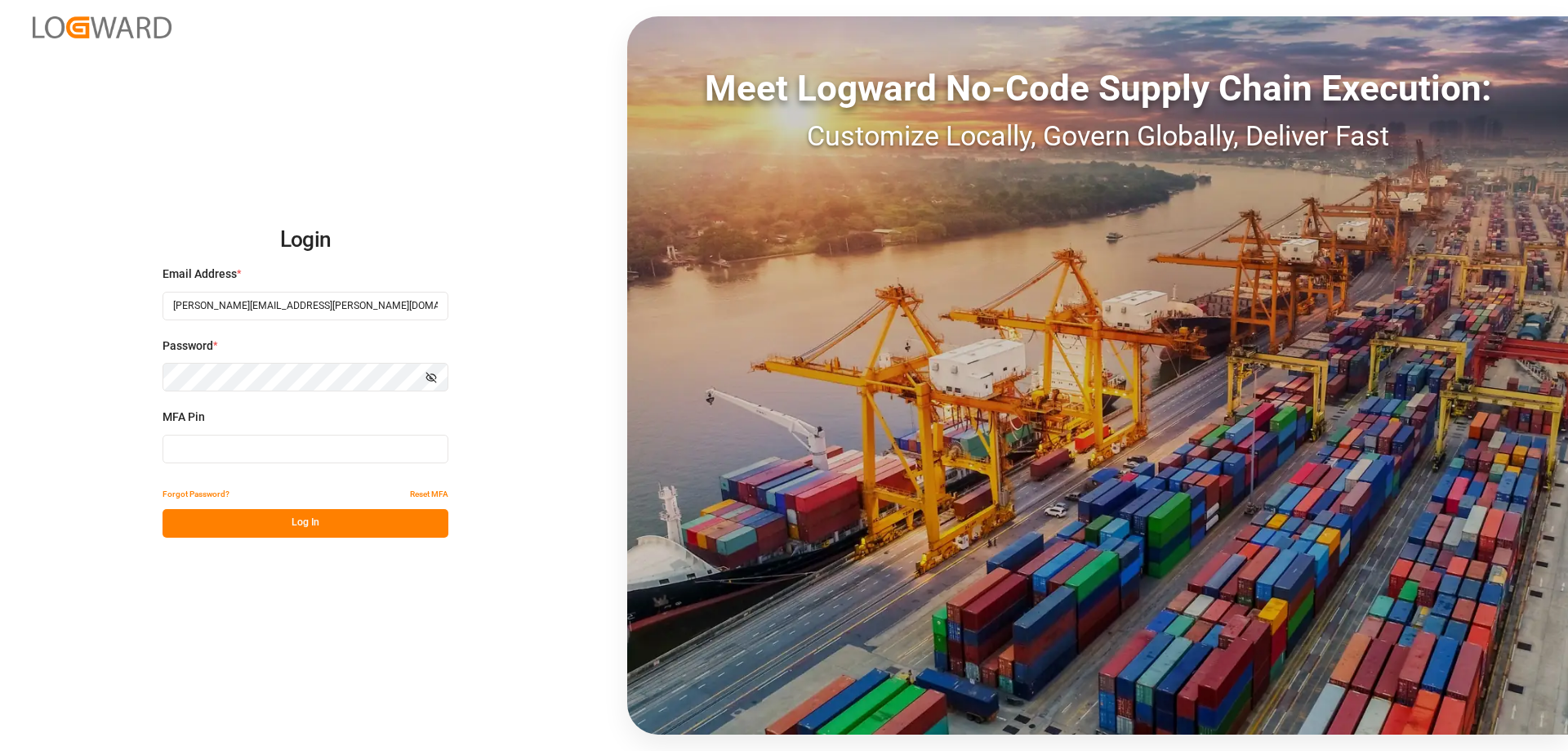 click at bounding box center (305, 449) 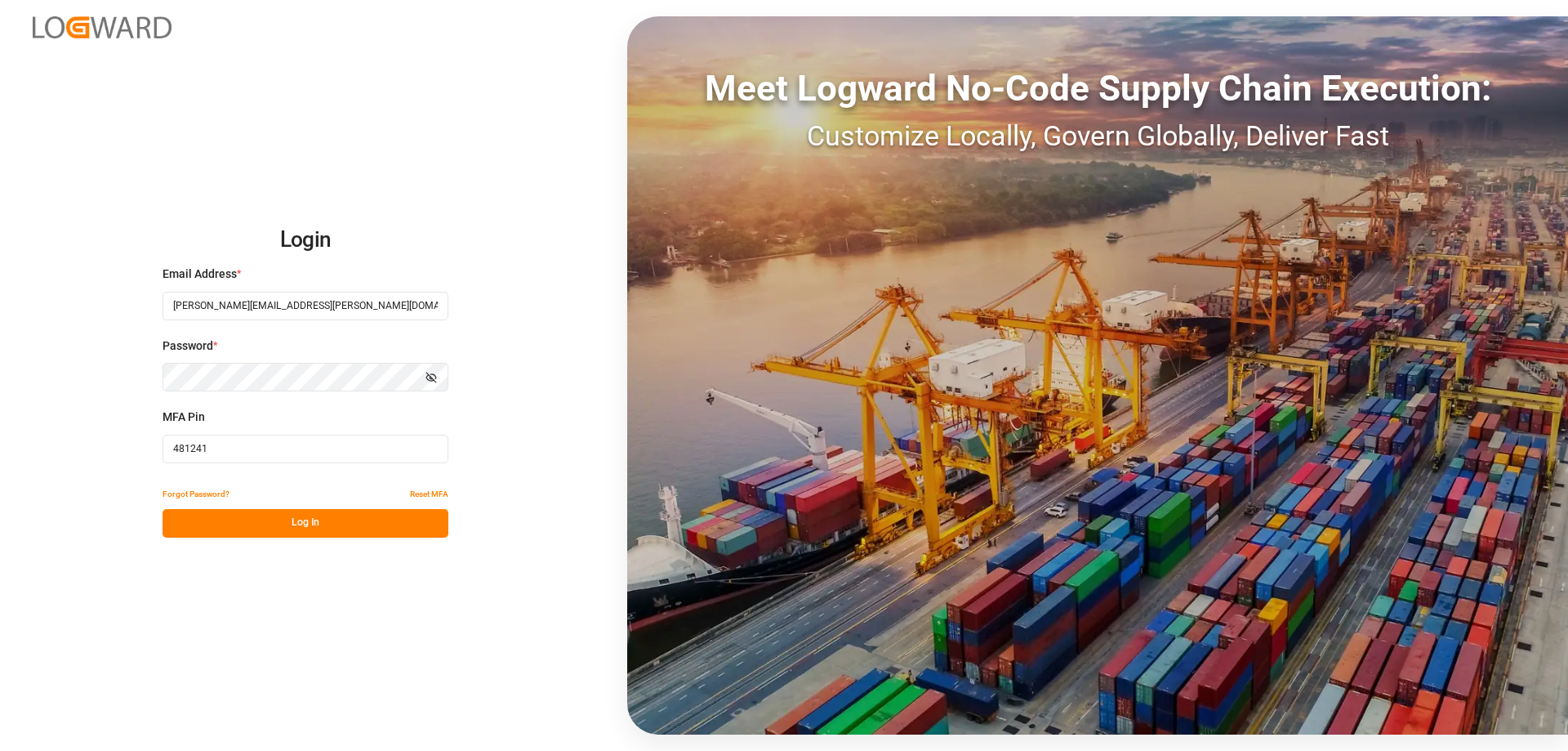 type on "481241" 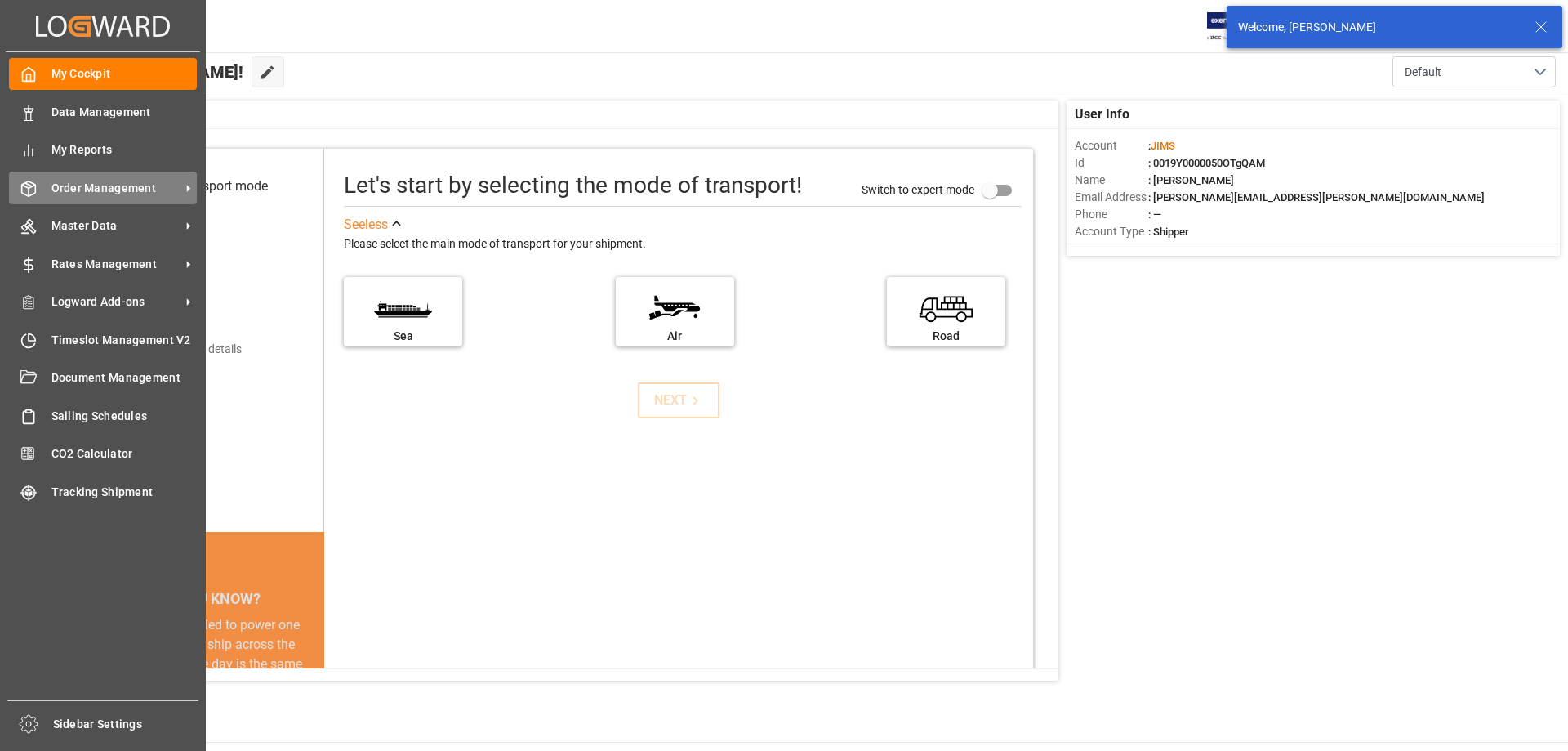 click on "Order Management" at bounding box center [116, 188] 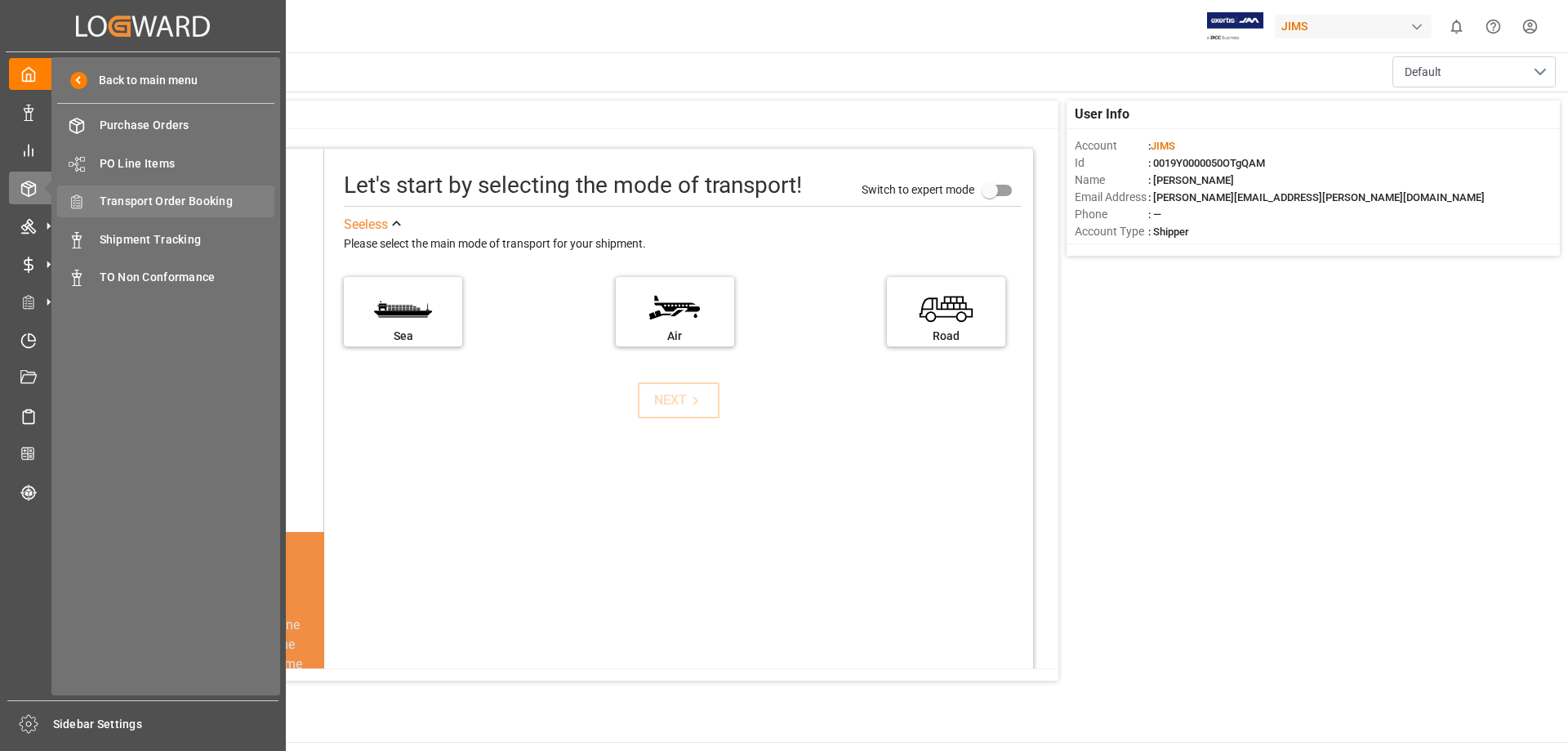 click on "Transport Order Booking" at bounding box center (187, 201) 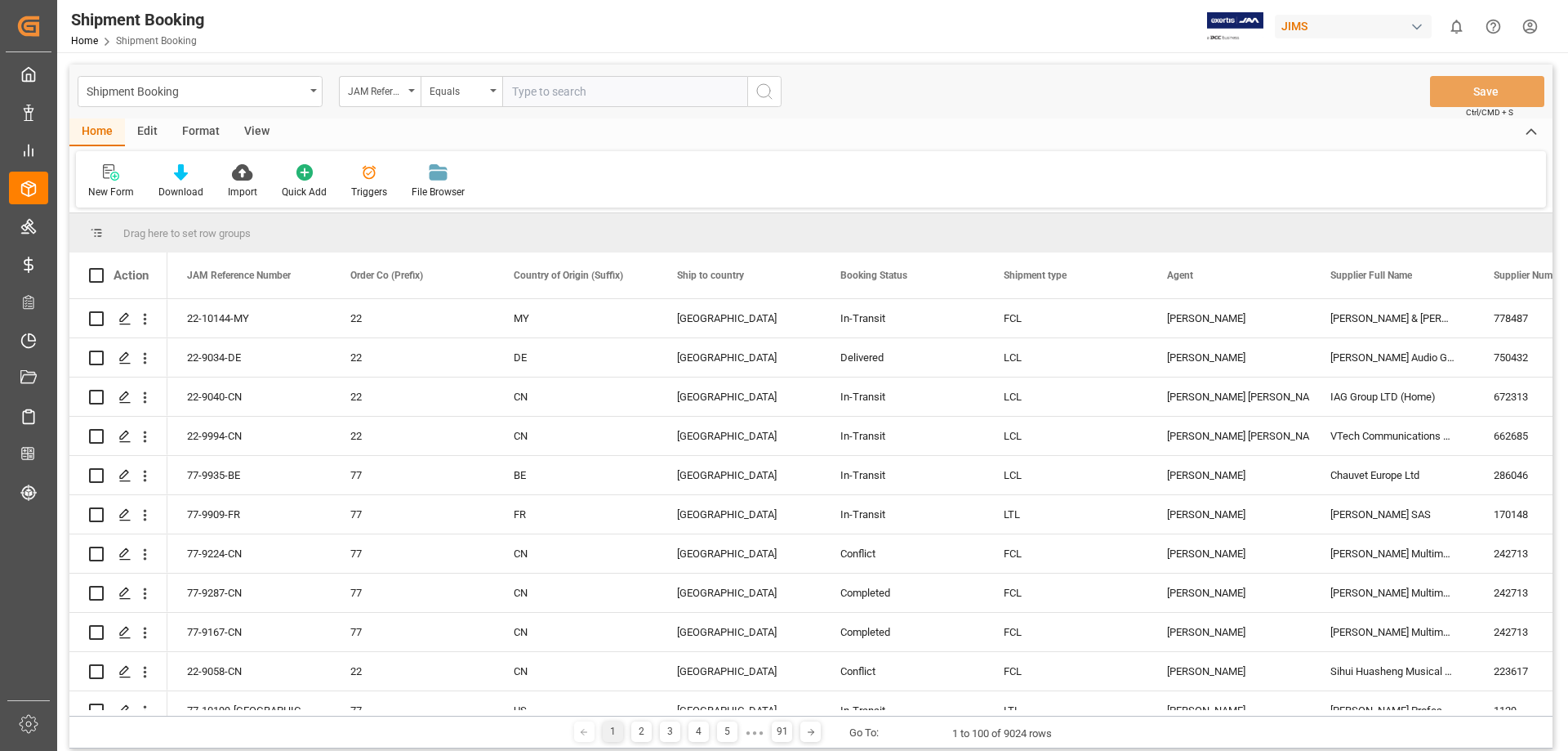 click at bounding box center (625, 92) 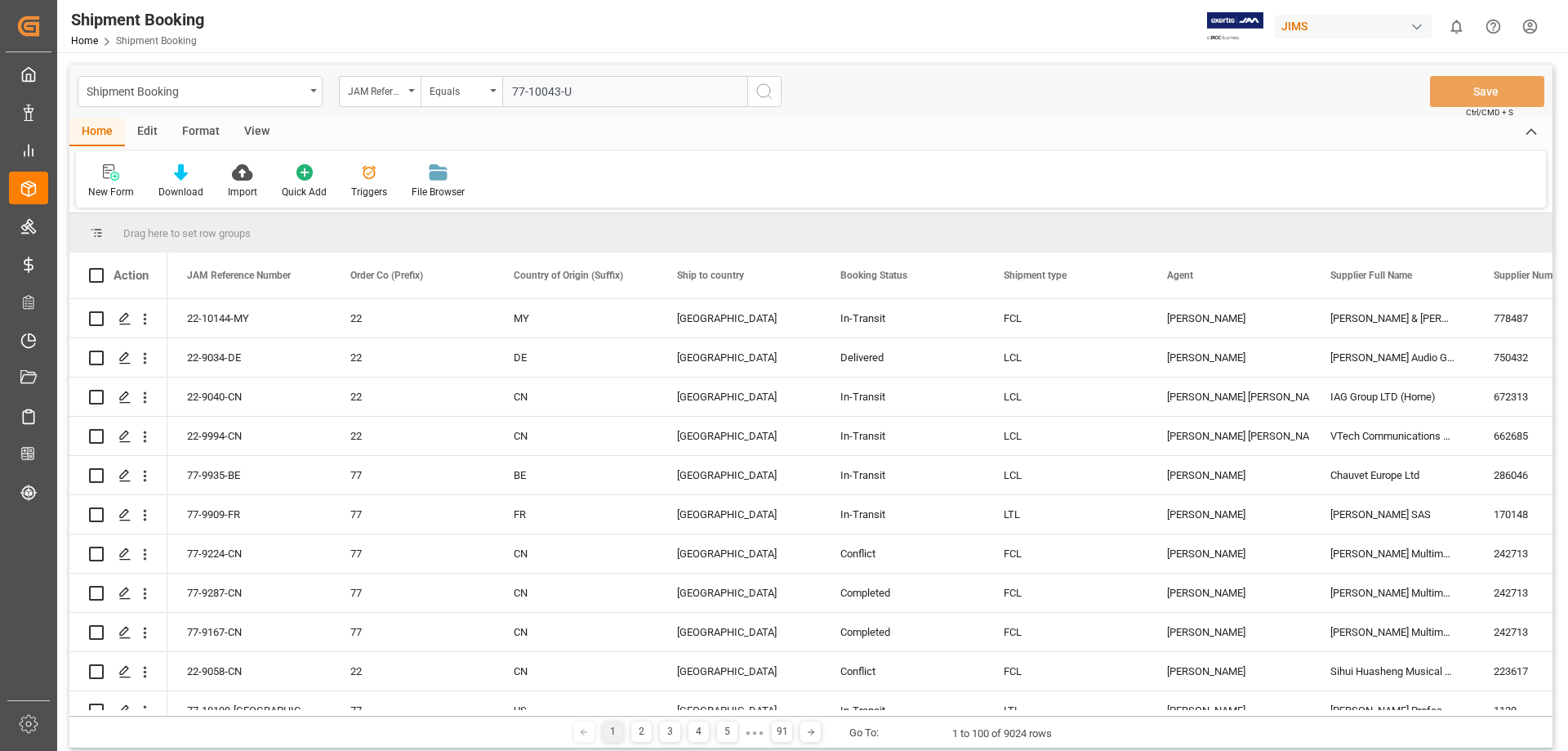 type on "77-10043-US" 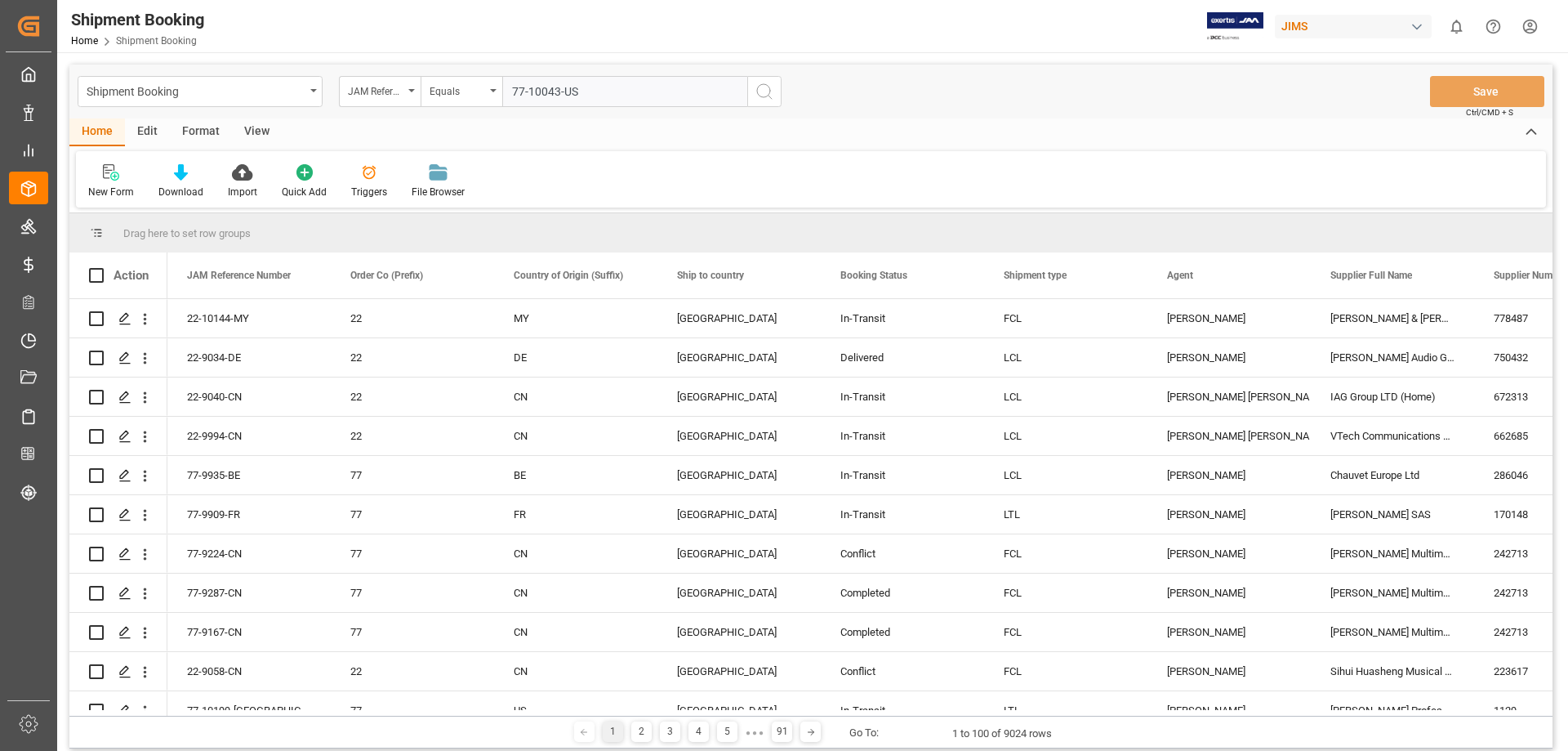 type 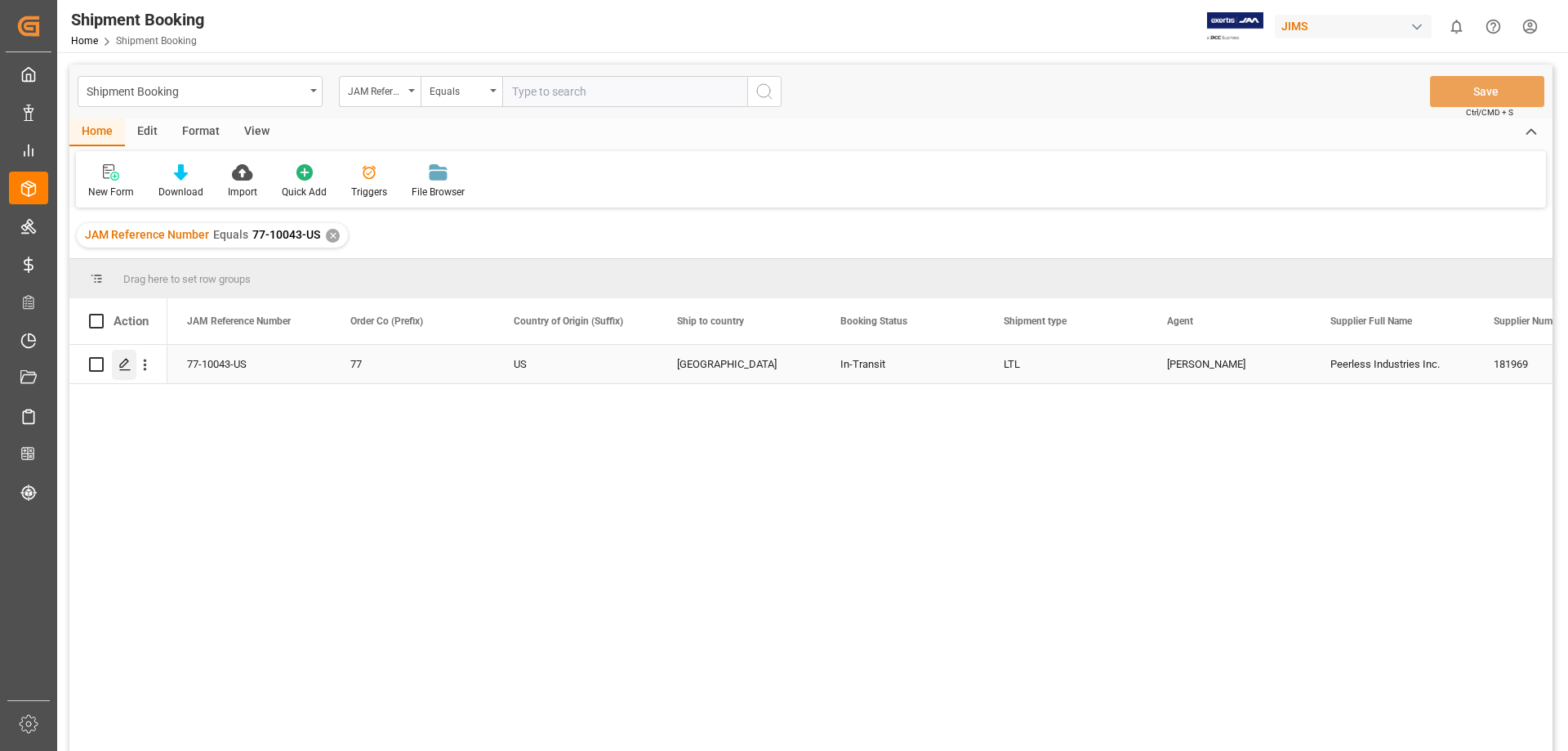 click 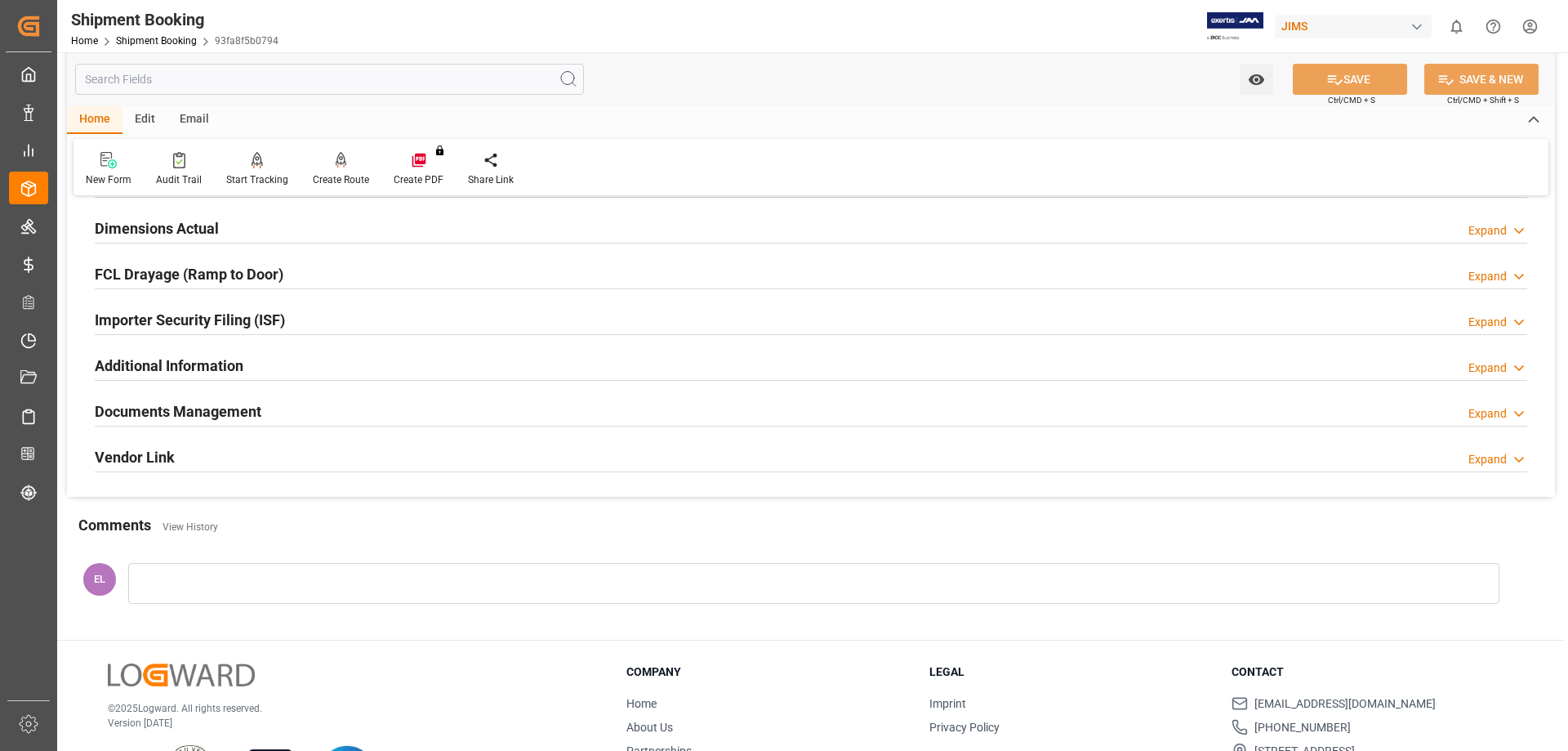 scroll, scrollTop: 409, scrollLeft: 0, axis: vertical 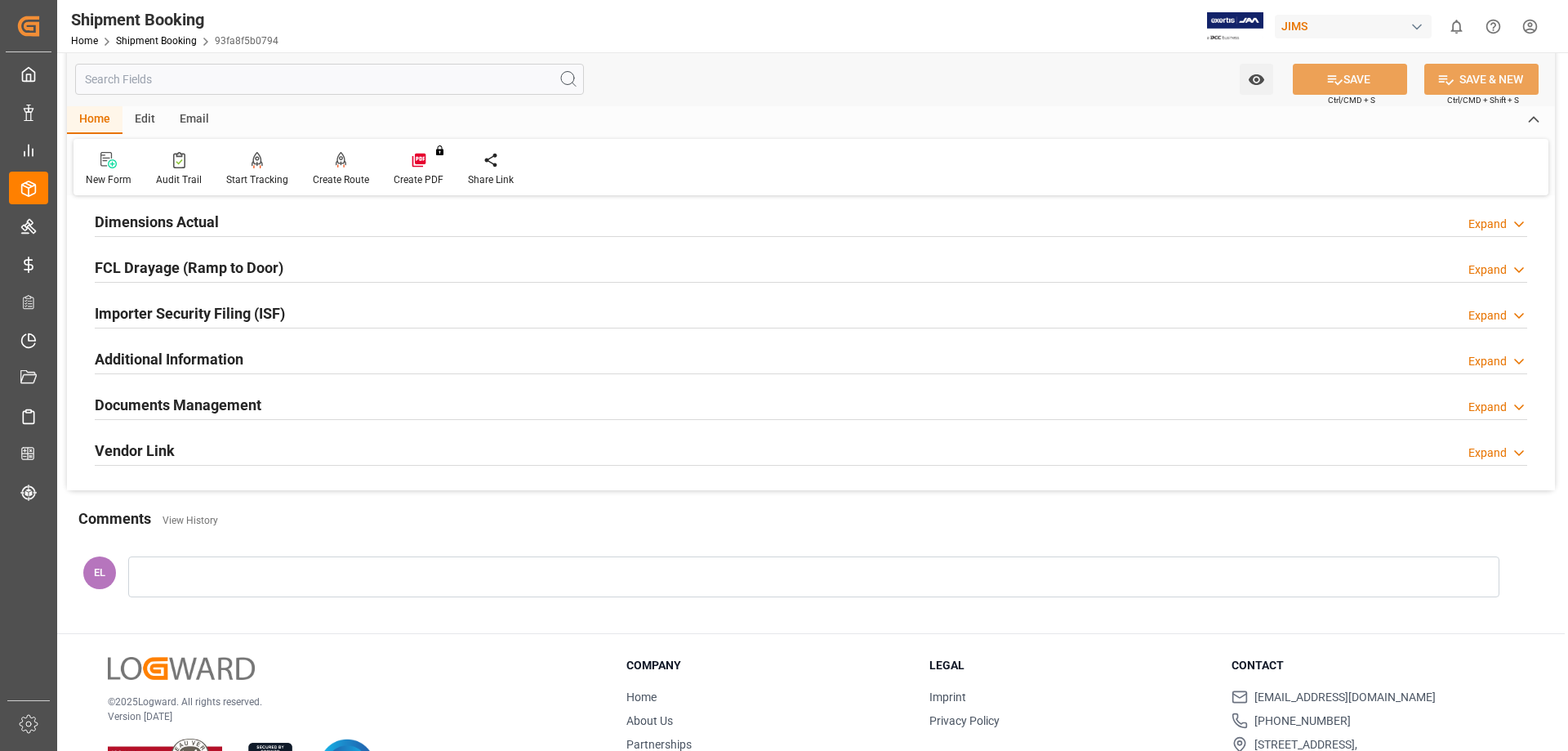 click on "Documents Management" at bounding box center (178, 405) 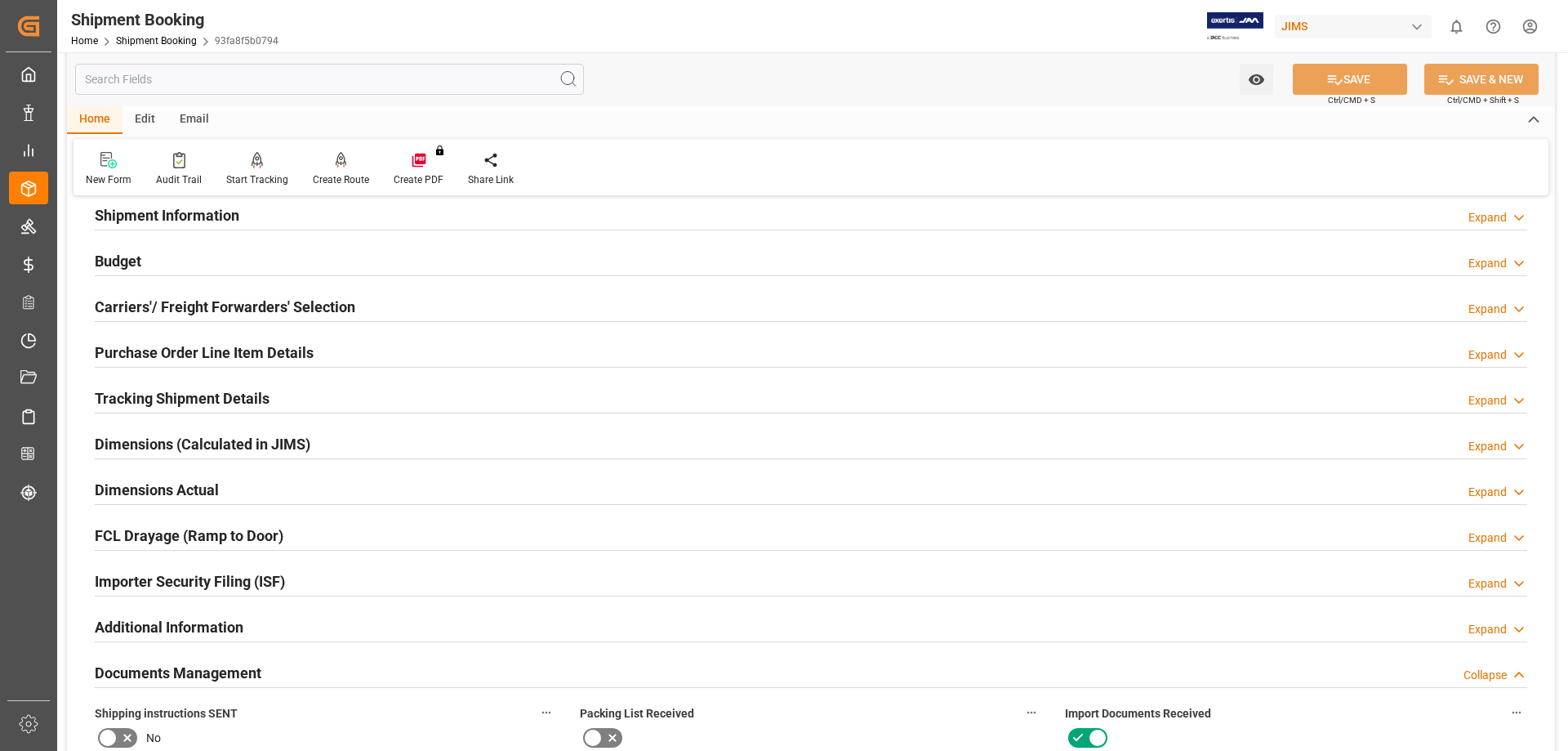 scroll, scrollTop: 136, scrollLeft: 0, axis: vertical 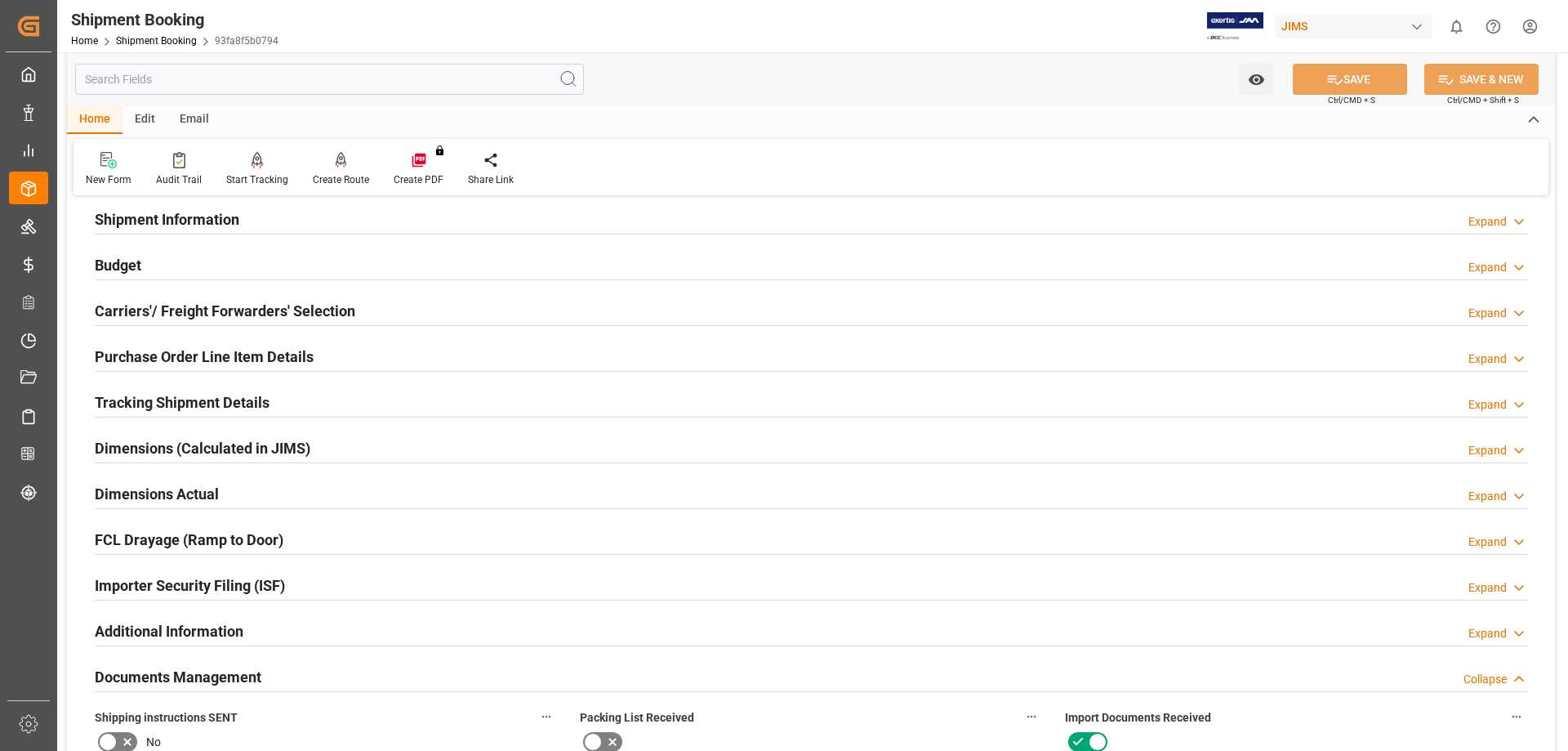 click on "Tracking Shipment Details" at bounding box center [182, 402] 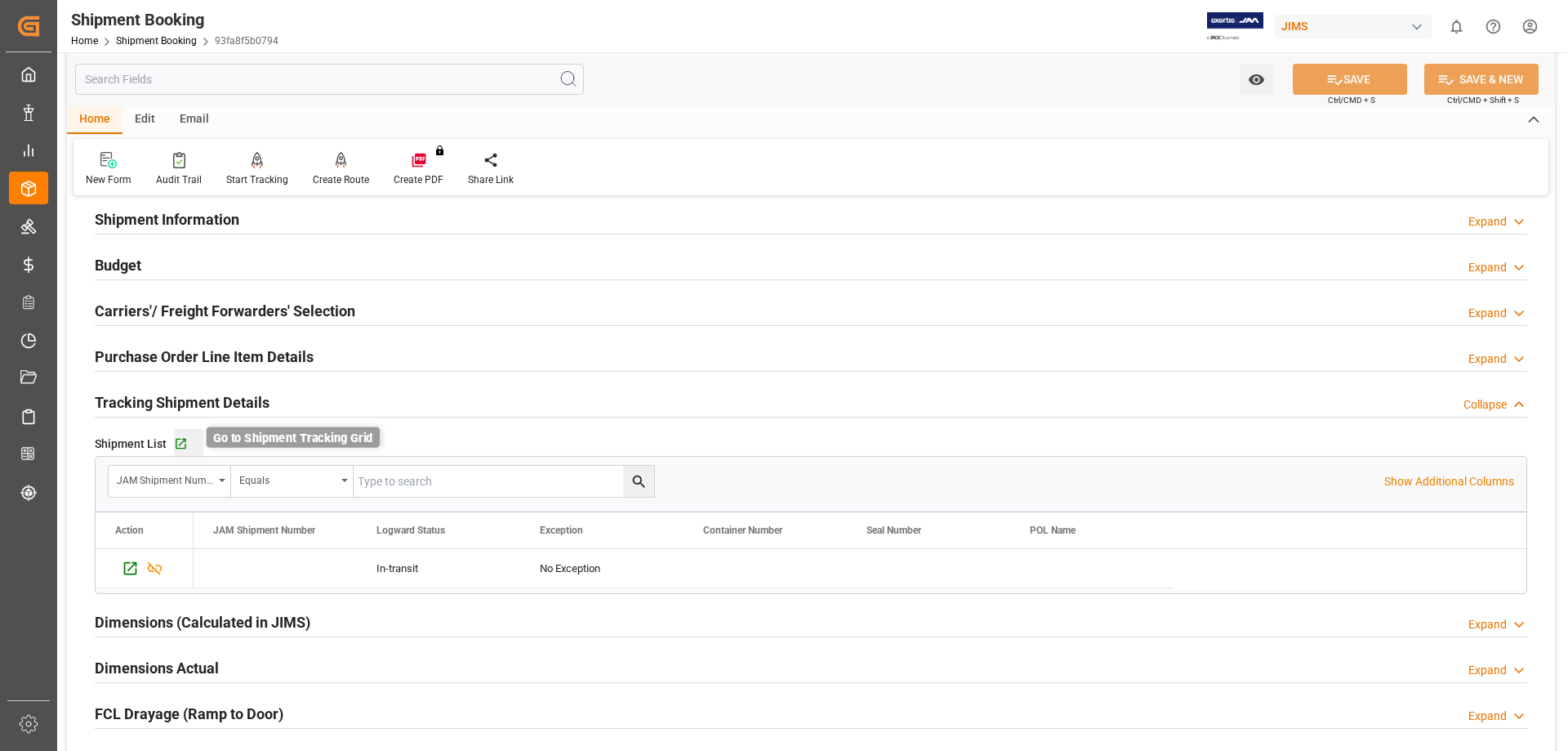 click 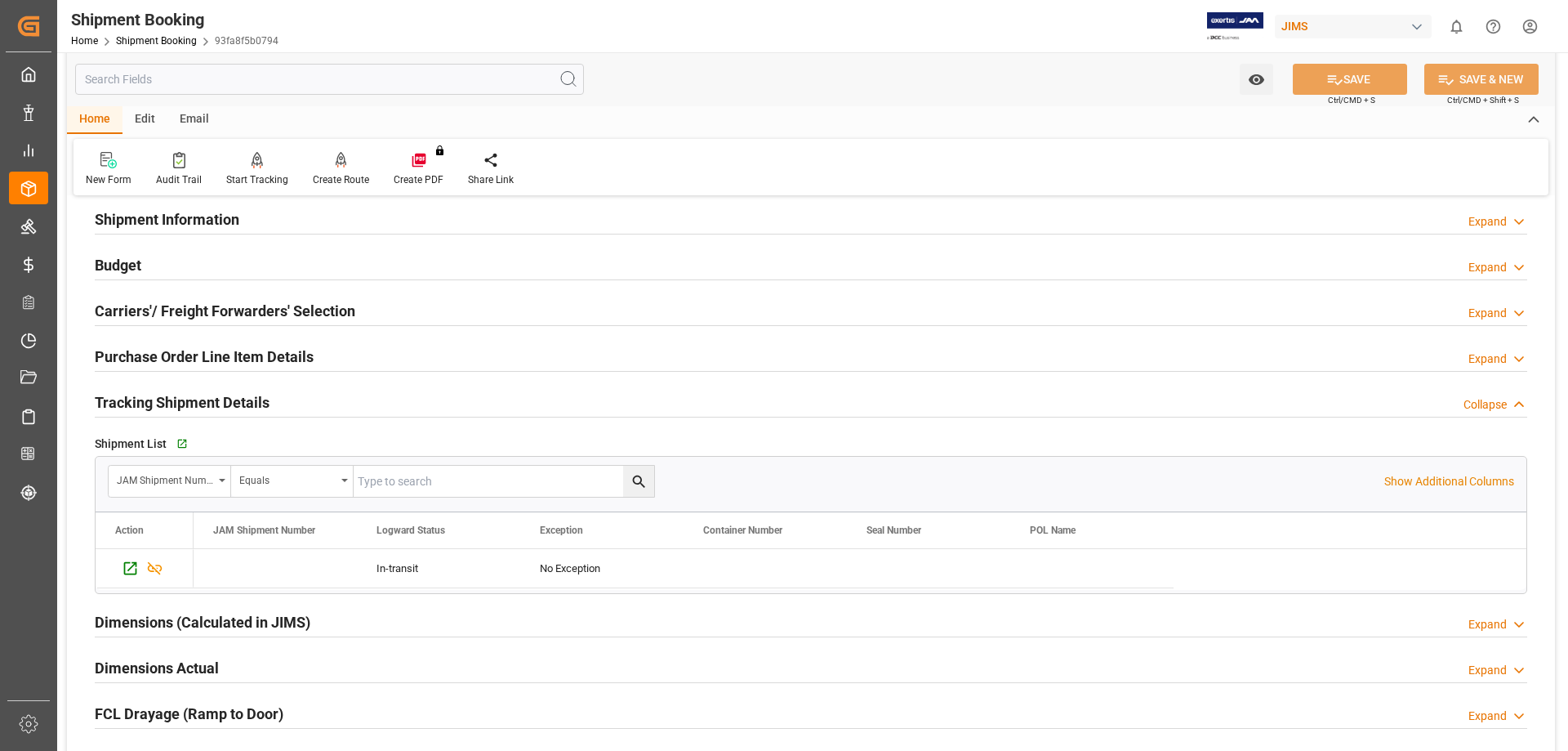 scroll, scrollTop: 0, scrollLeft: 0, axis: both 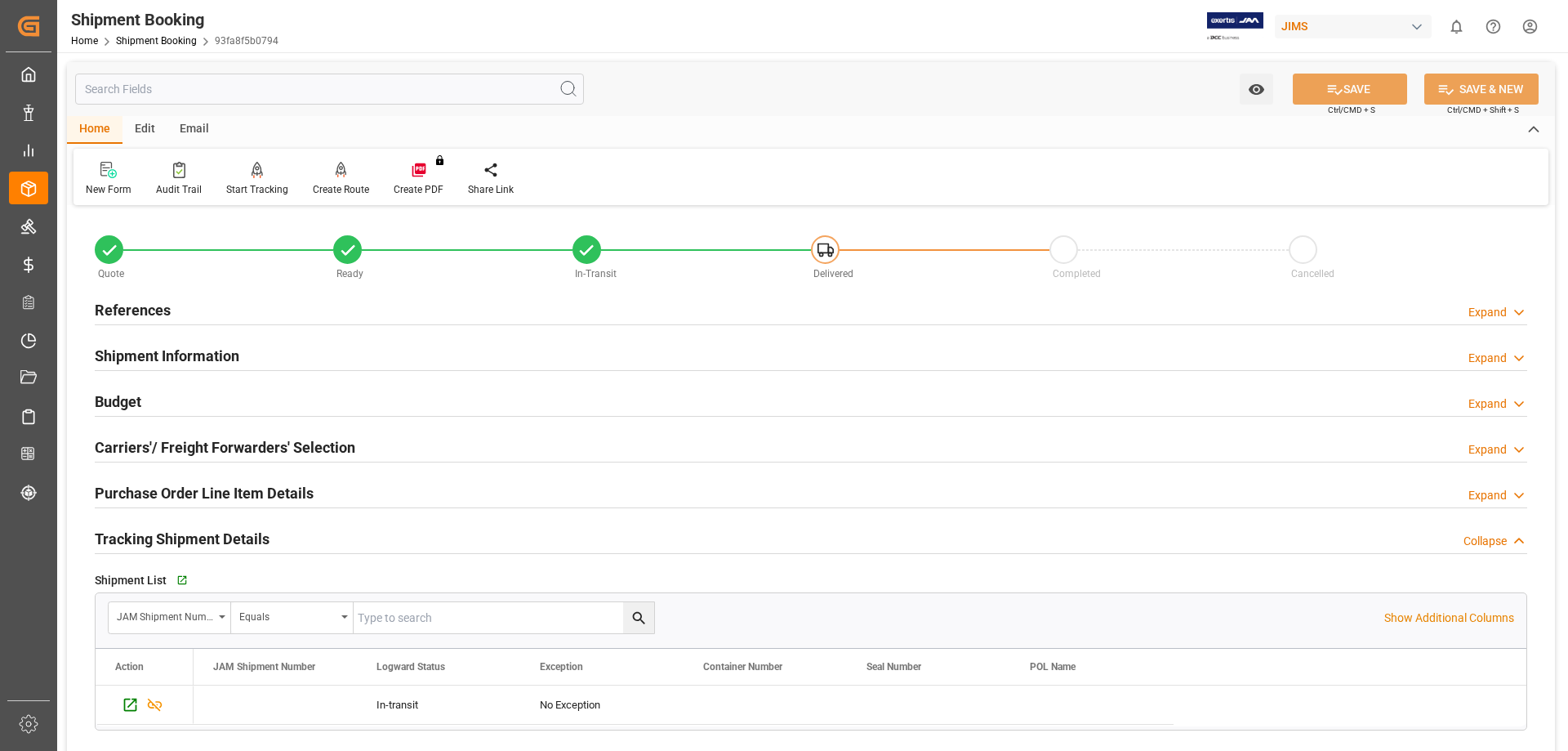drag, startPoint x: 436, startPoint y: 709, endPoint x: 319, endPoint y: 679, distance: 120.78493 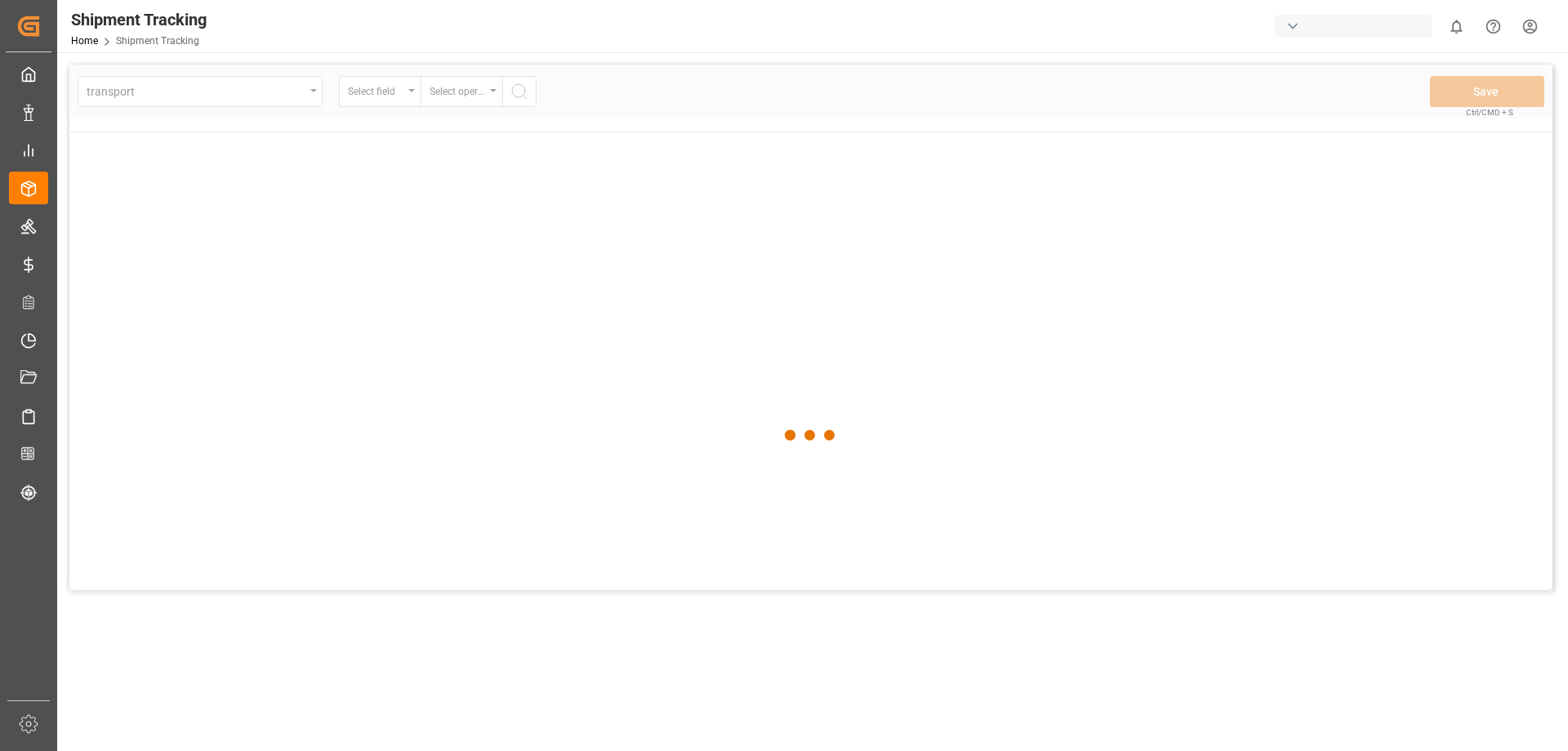scroll, scrollTop: 0, scrollLeft: 0, axis: both 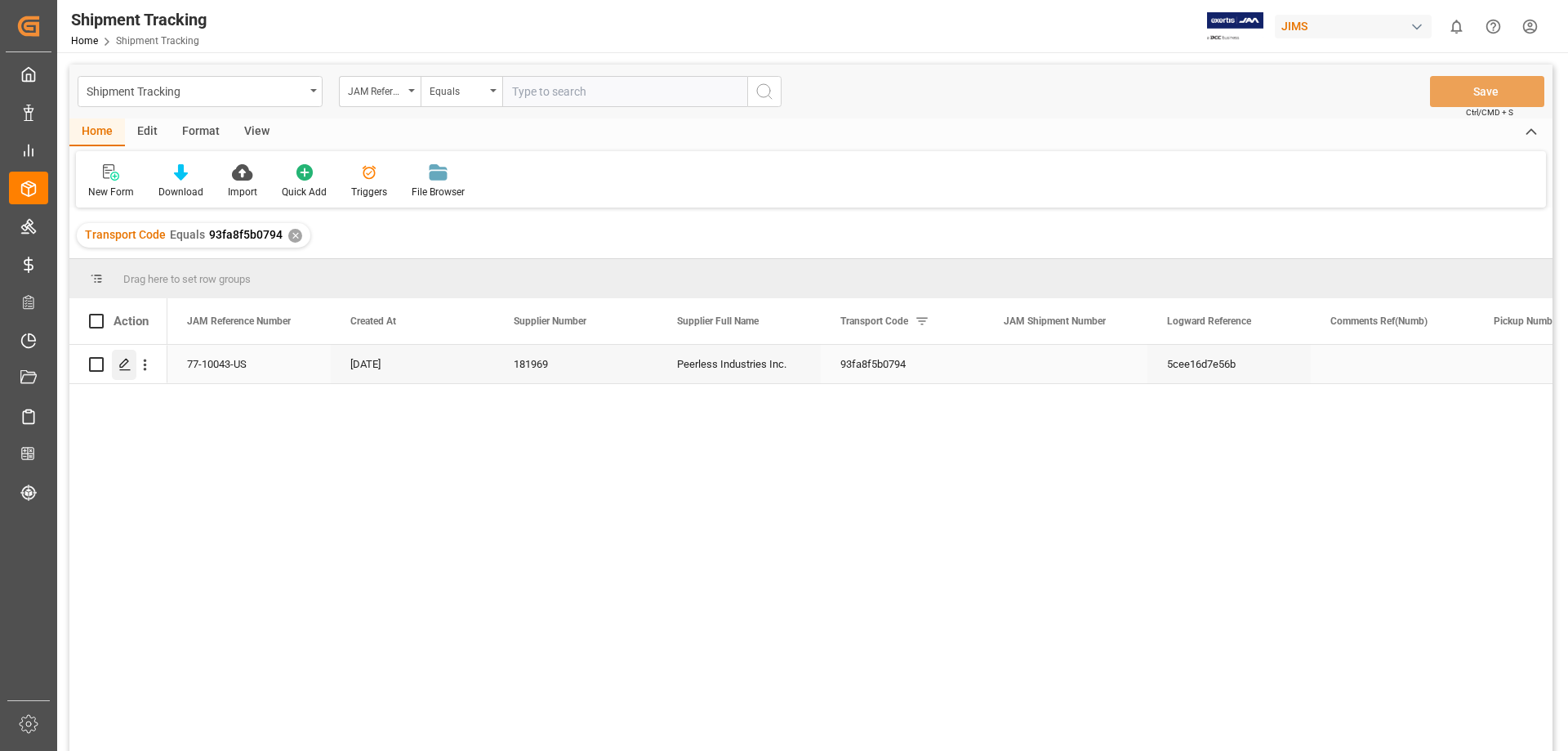 click at bounding box center [124, 364] 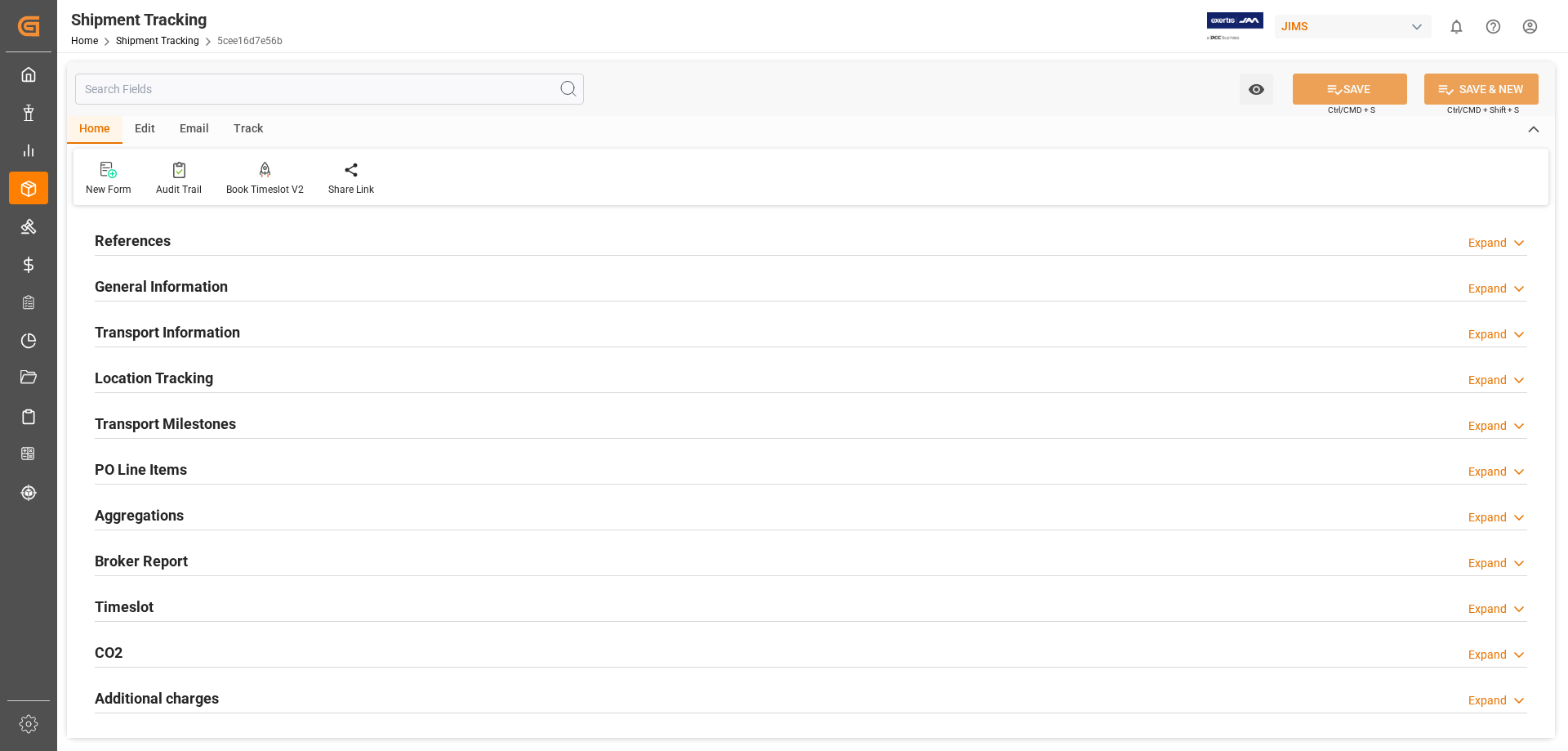 type on "[DATE] 00:00" 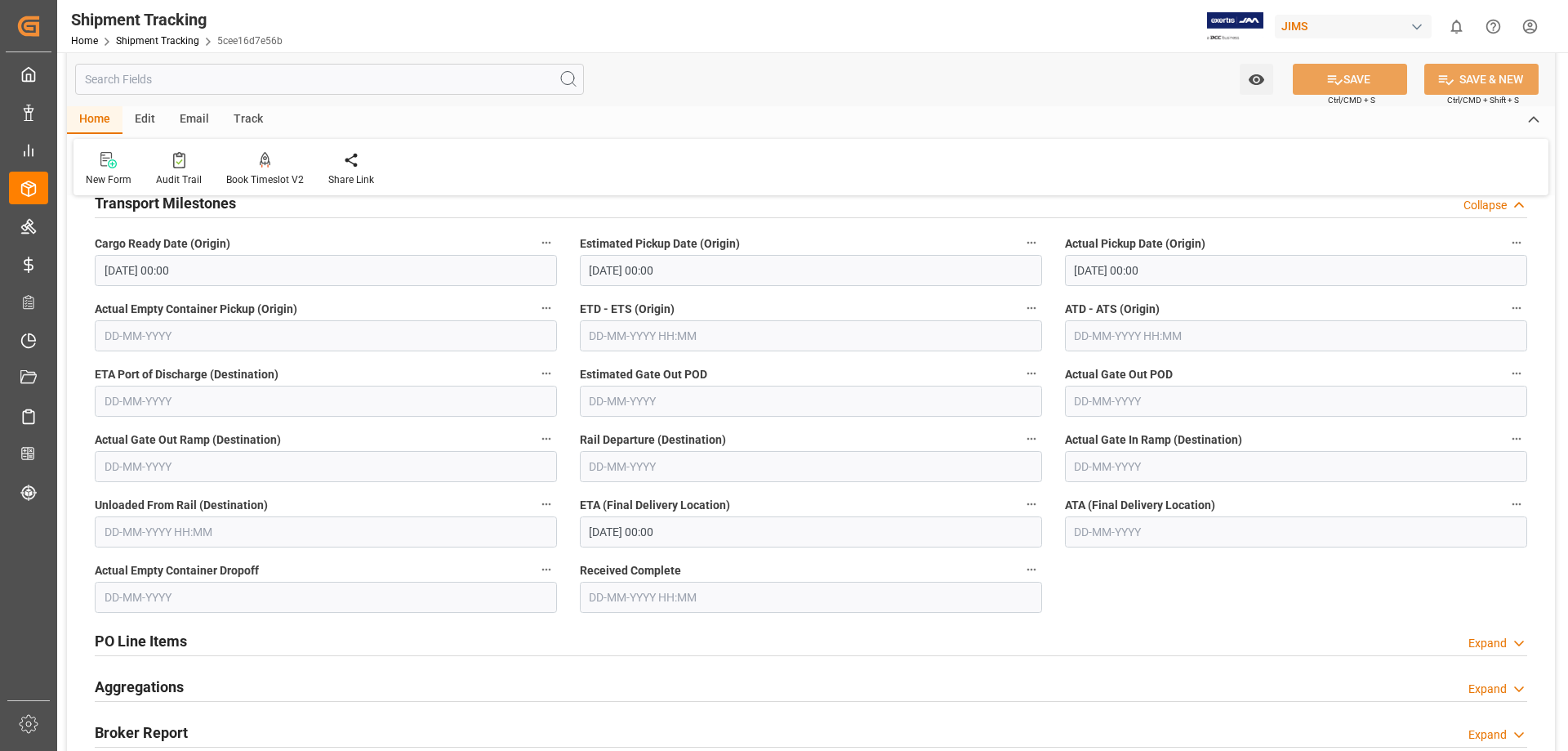 scroll, scrollTop: 136, scrollLeft: 0, axis: vertical 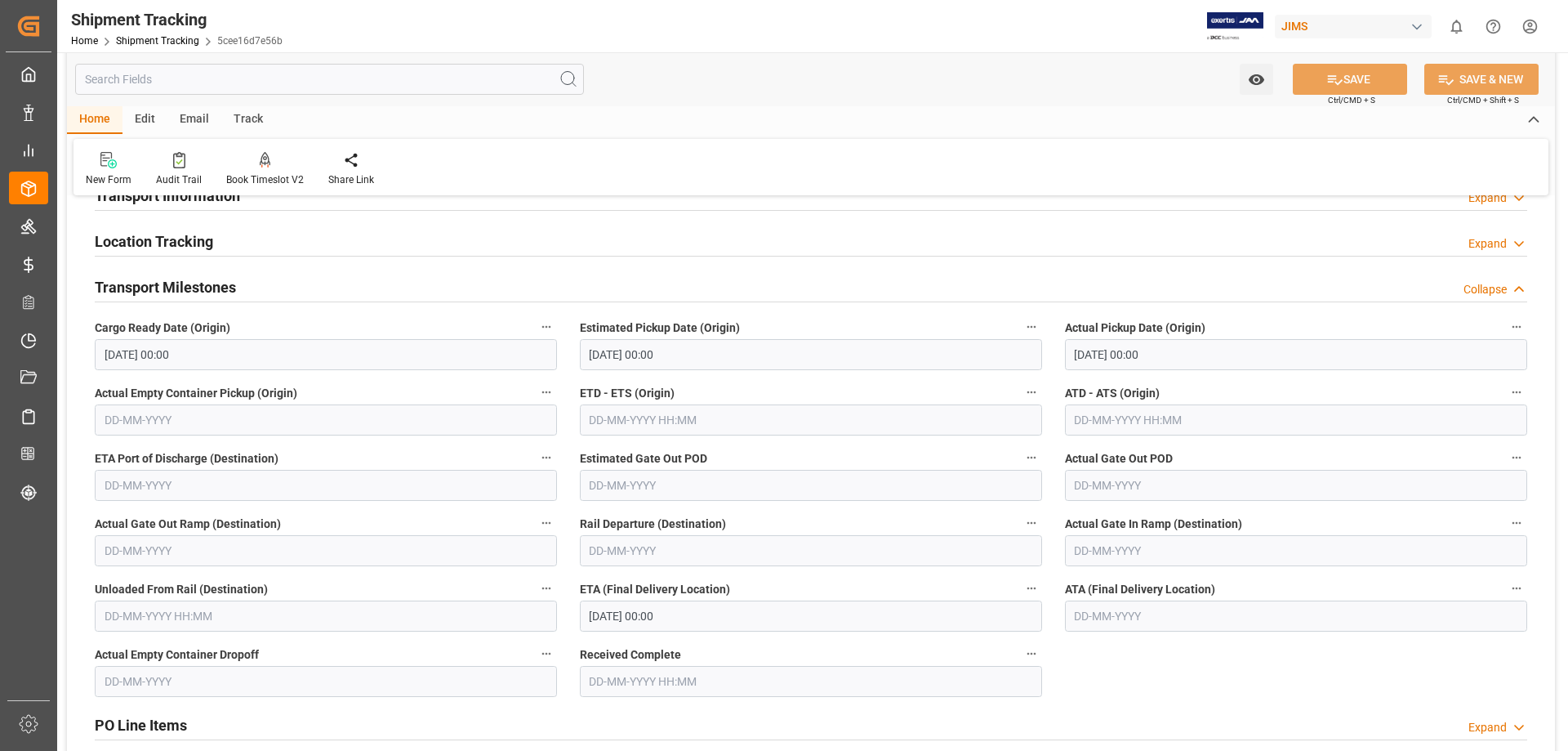 click on "Location Tracking" at bounding box center [154, 241] 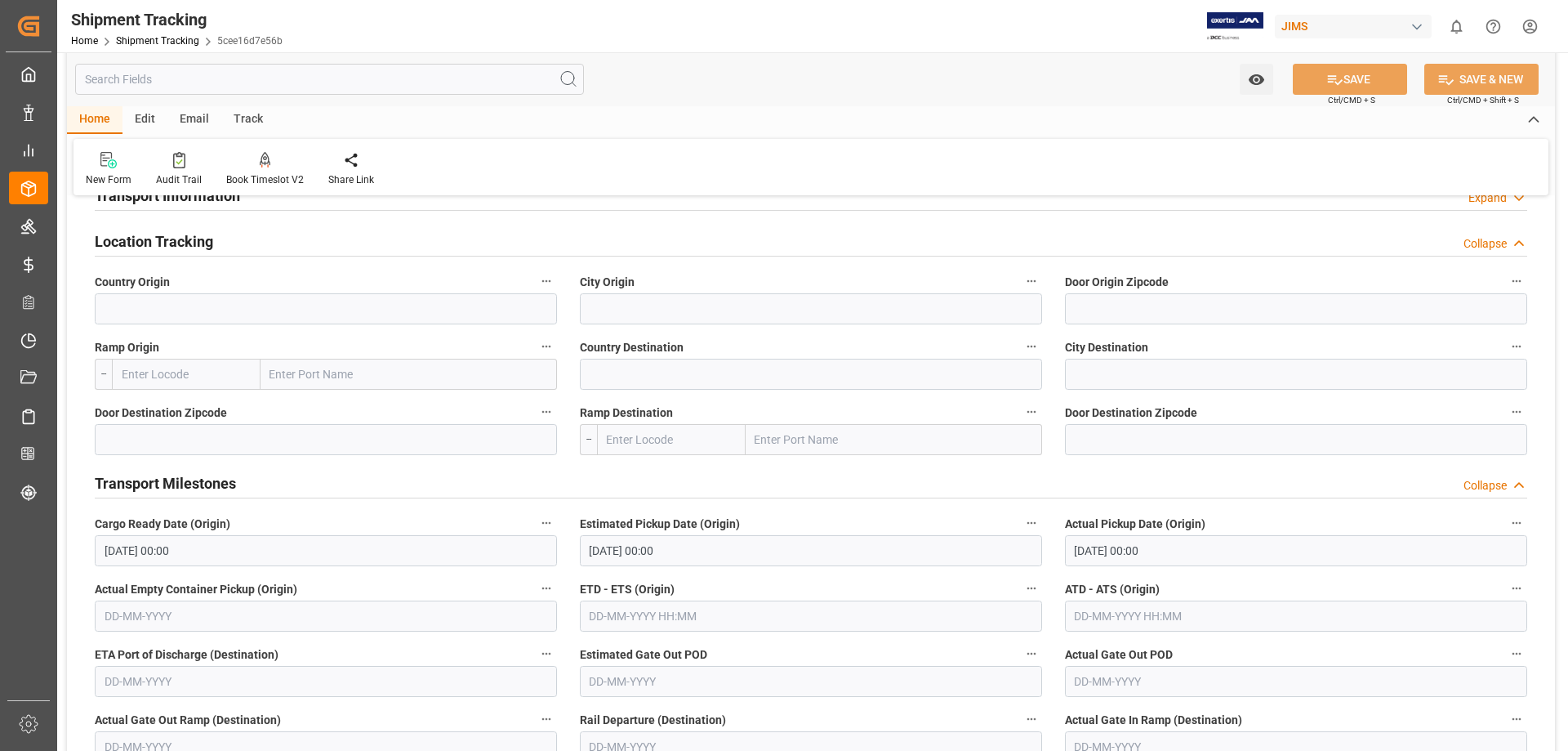 click on "Location Tracking" at bounding box center (154, 241) 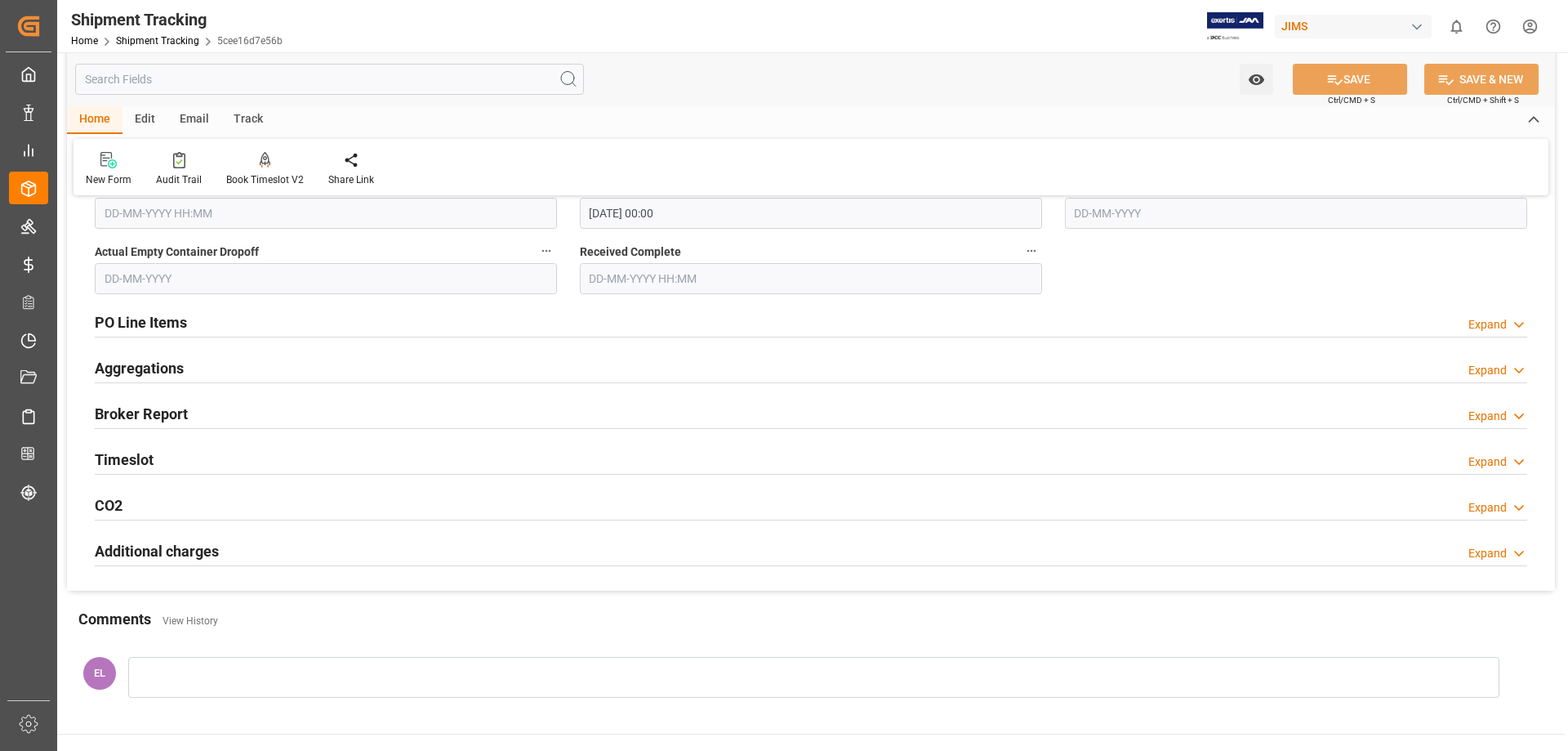 scroll, scrollTop: 545, scrollLeft: 0, axis: vertical 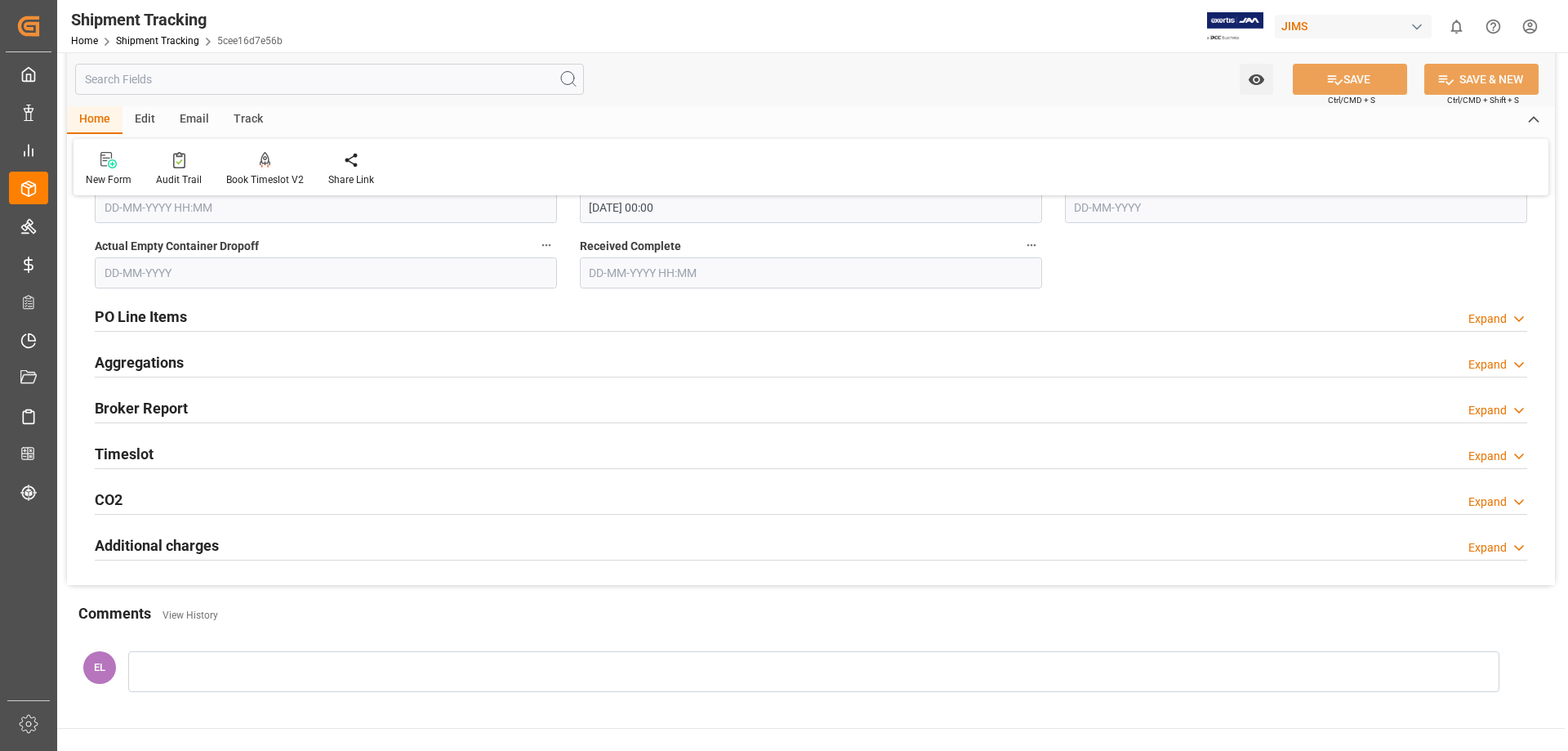 click on "Broker Report" at bounding box center (141, 408) 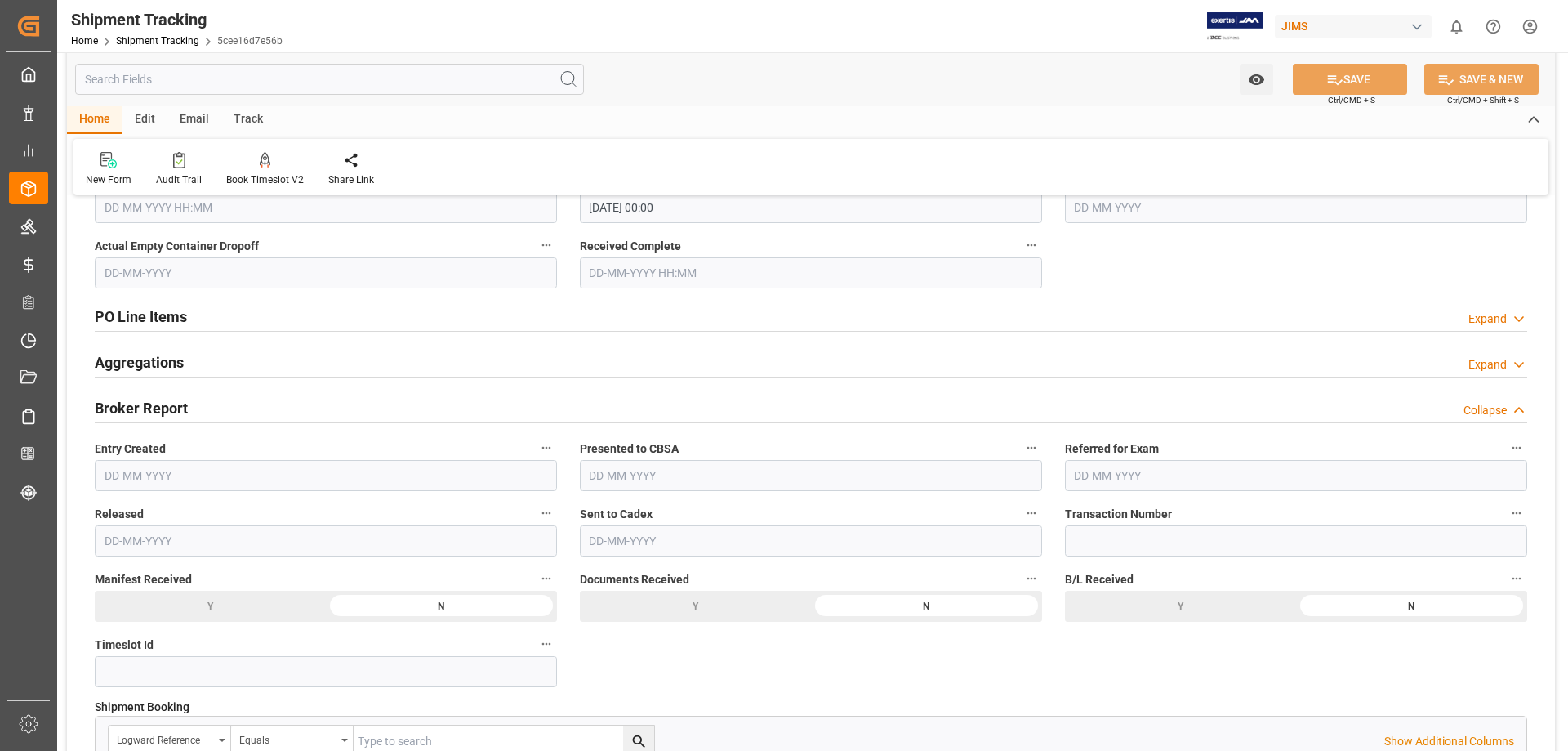 click on "Broker Report" at bounding box center (141, 408) 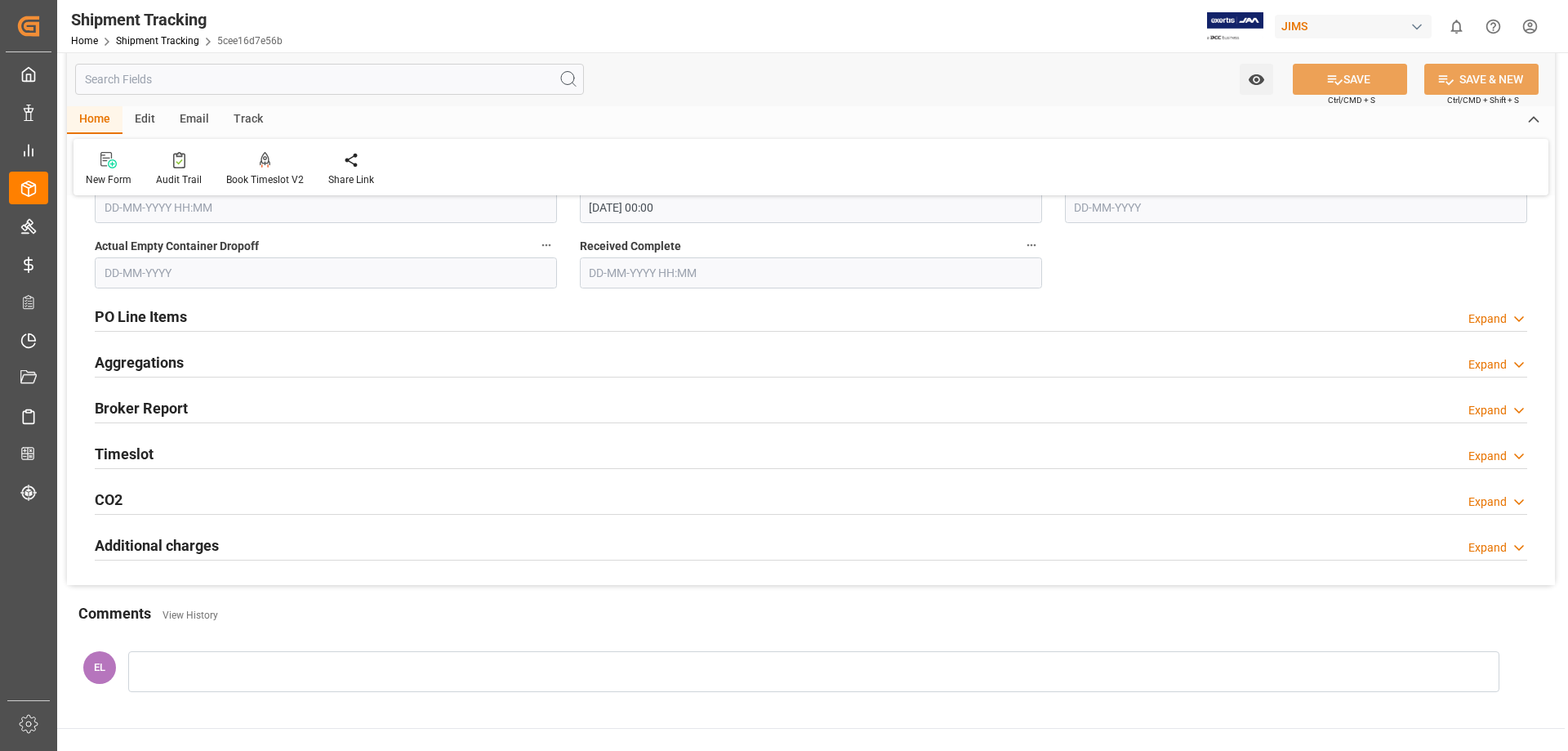click on "Aggregations" at bounding box center (139, 362) 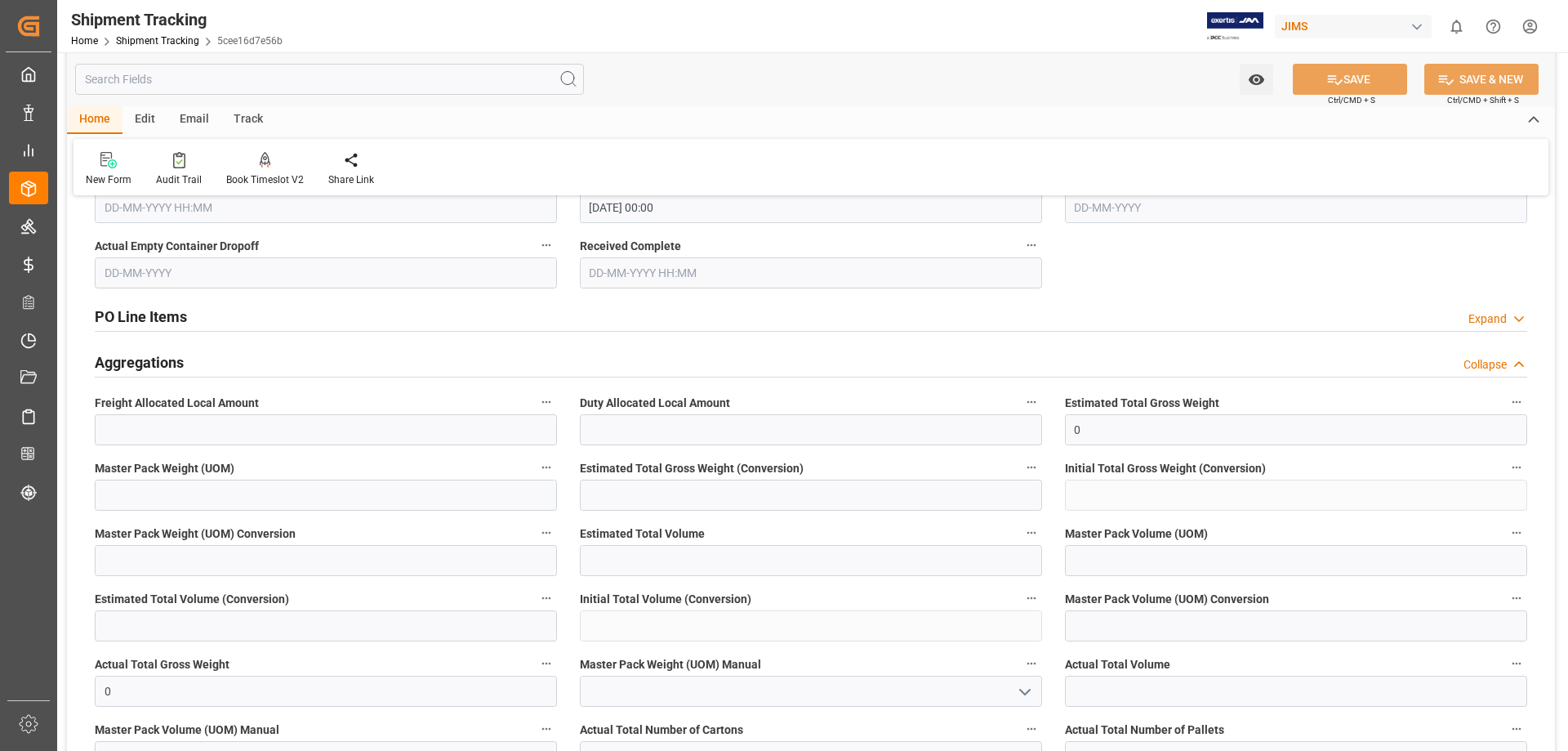 click on "Aggregations" at bounding box center (139, 362) 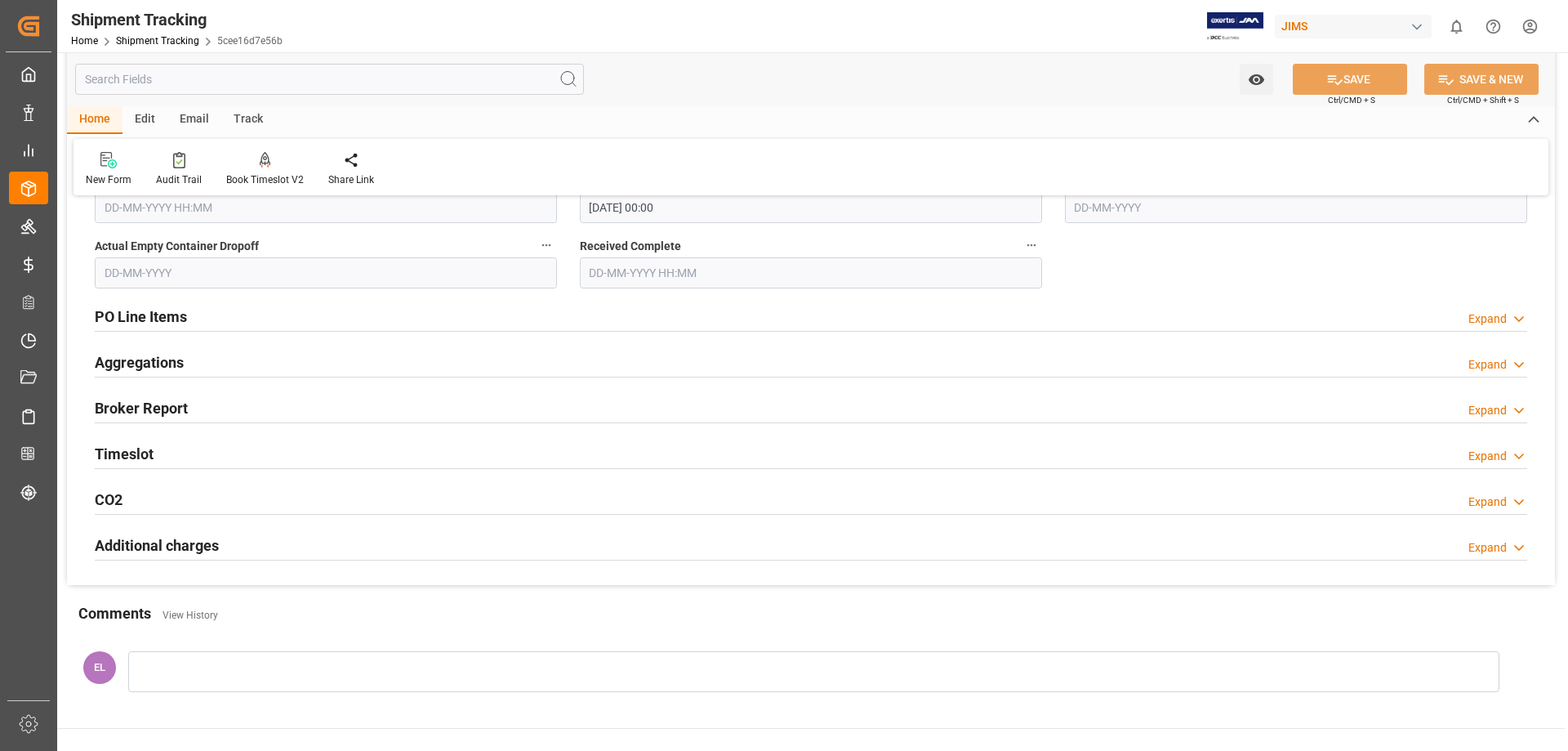 click on "Timeslot" at bounding box center (124, 454) 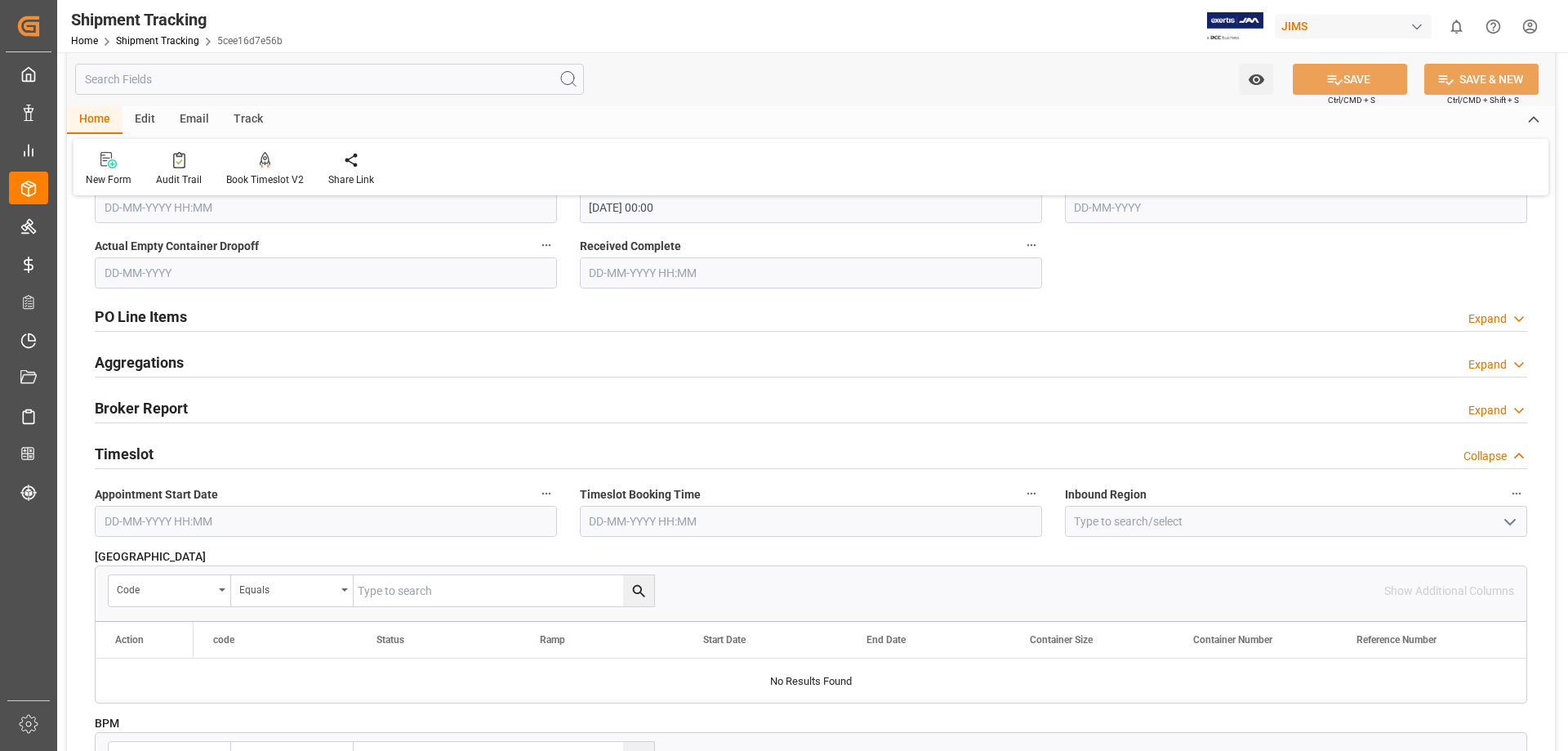 click on "Timeslot" at bounding box center [124, 454] 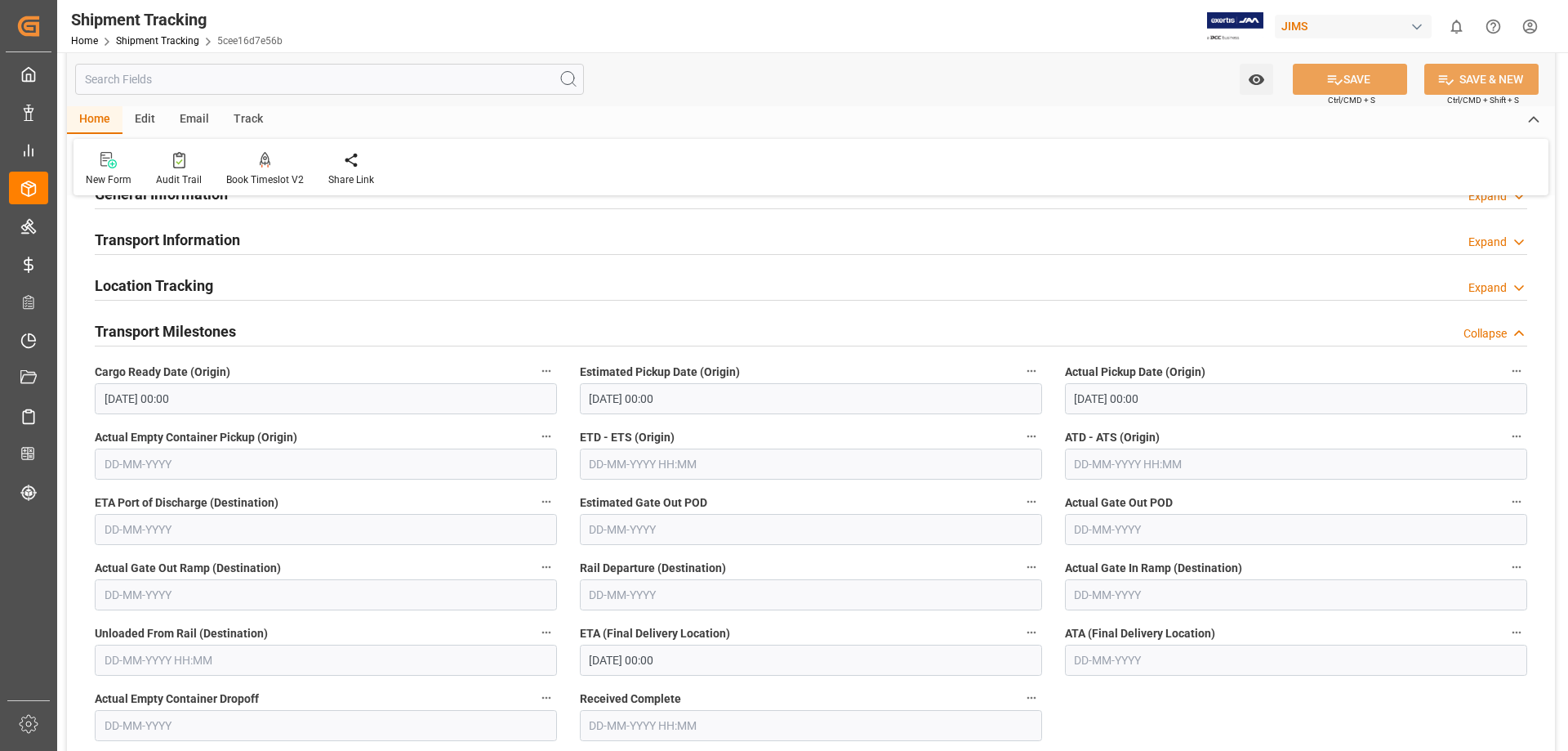 scroll, scrollTop: 0, scrollLeft: 0, axis: both 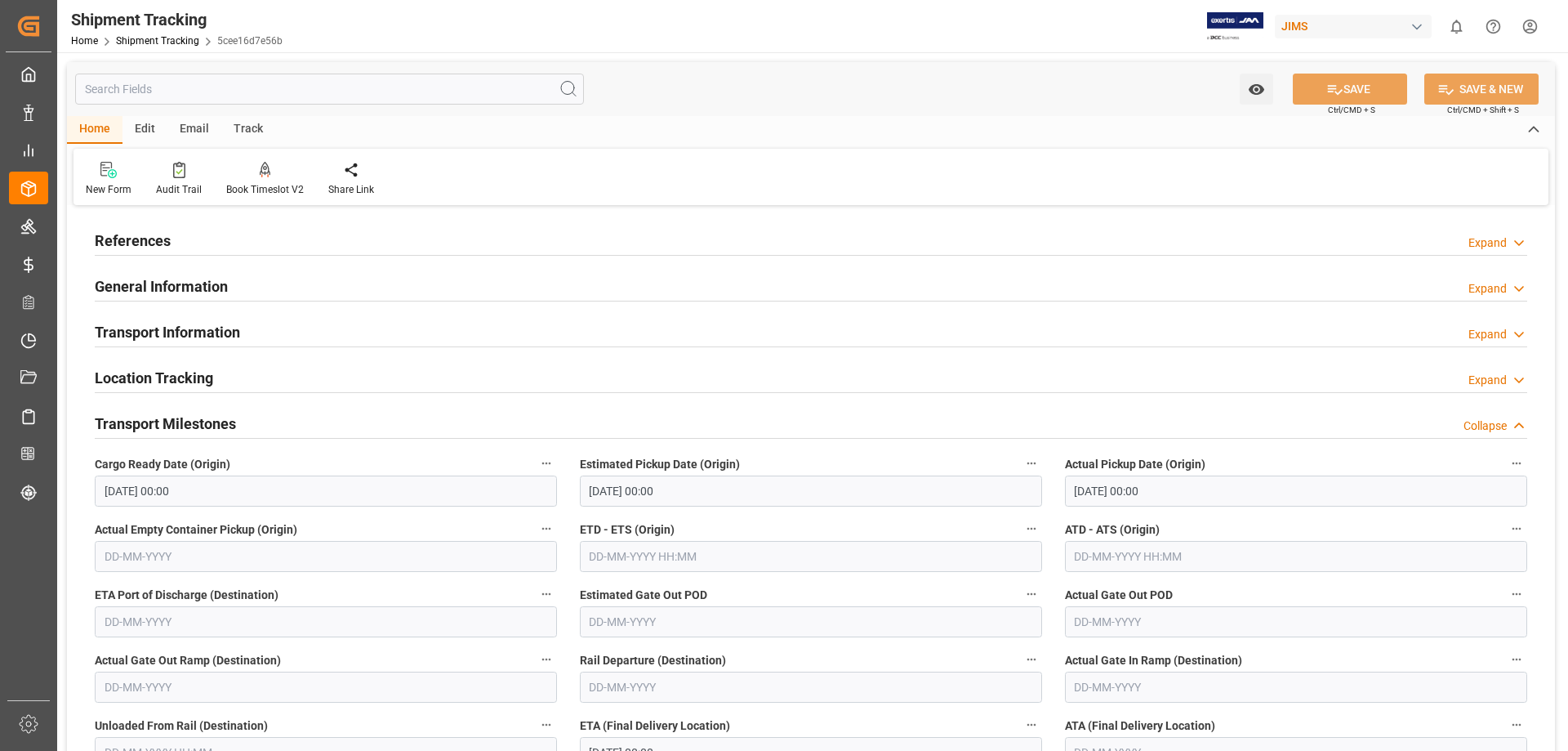 click on "Location Tracking" at bounding box center [154, 378] 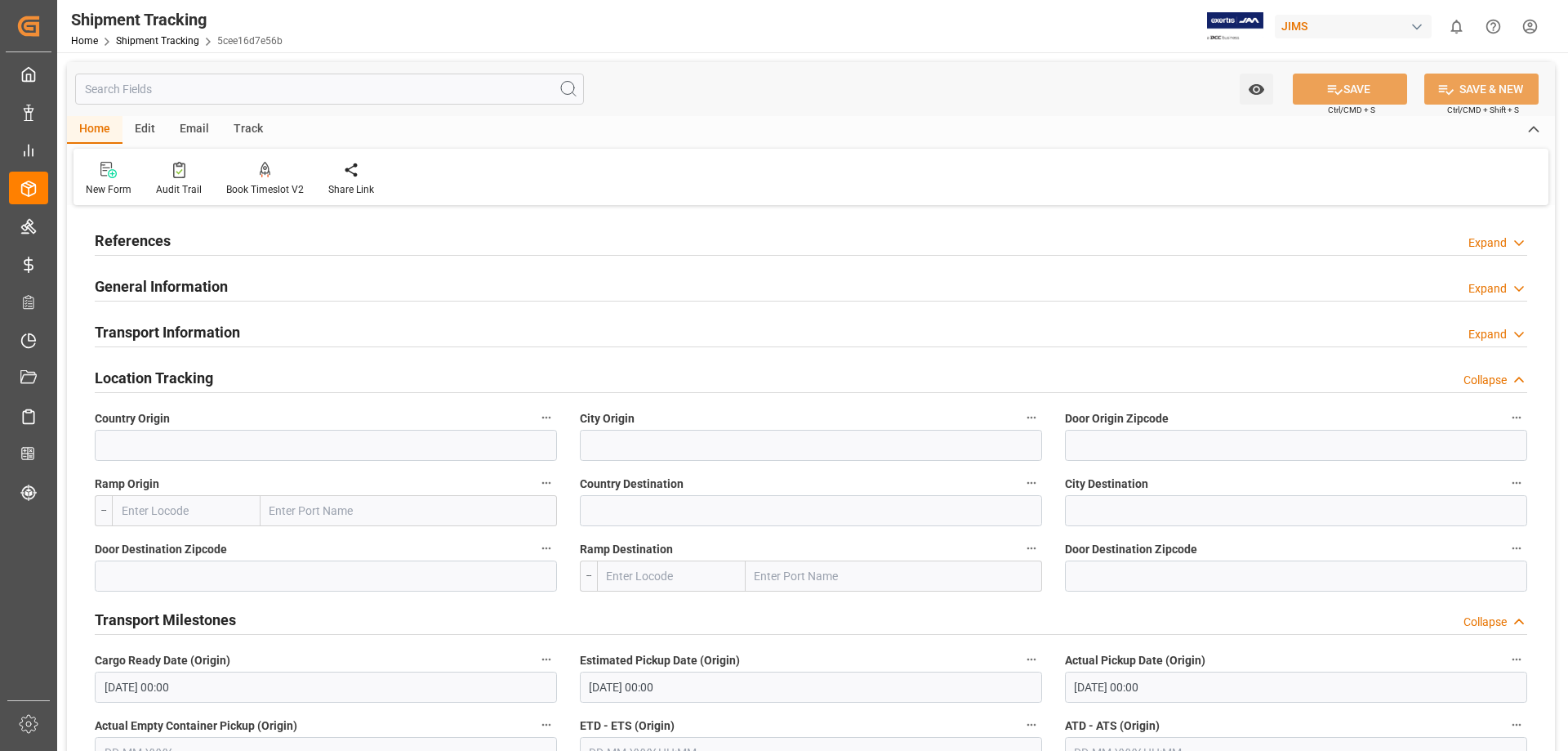 click on "Location Tracking" at bounding box center [154, 378] 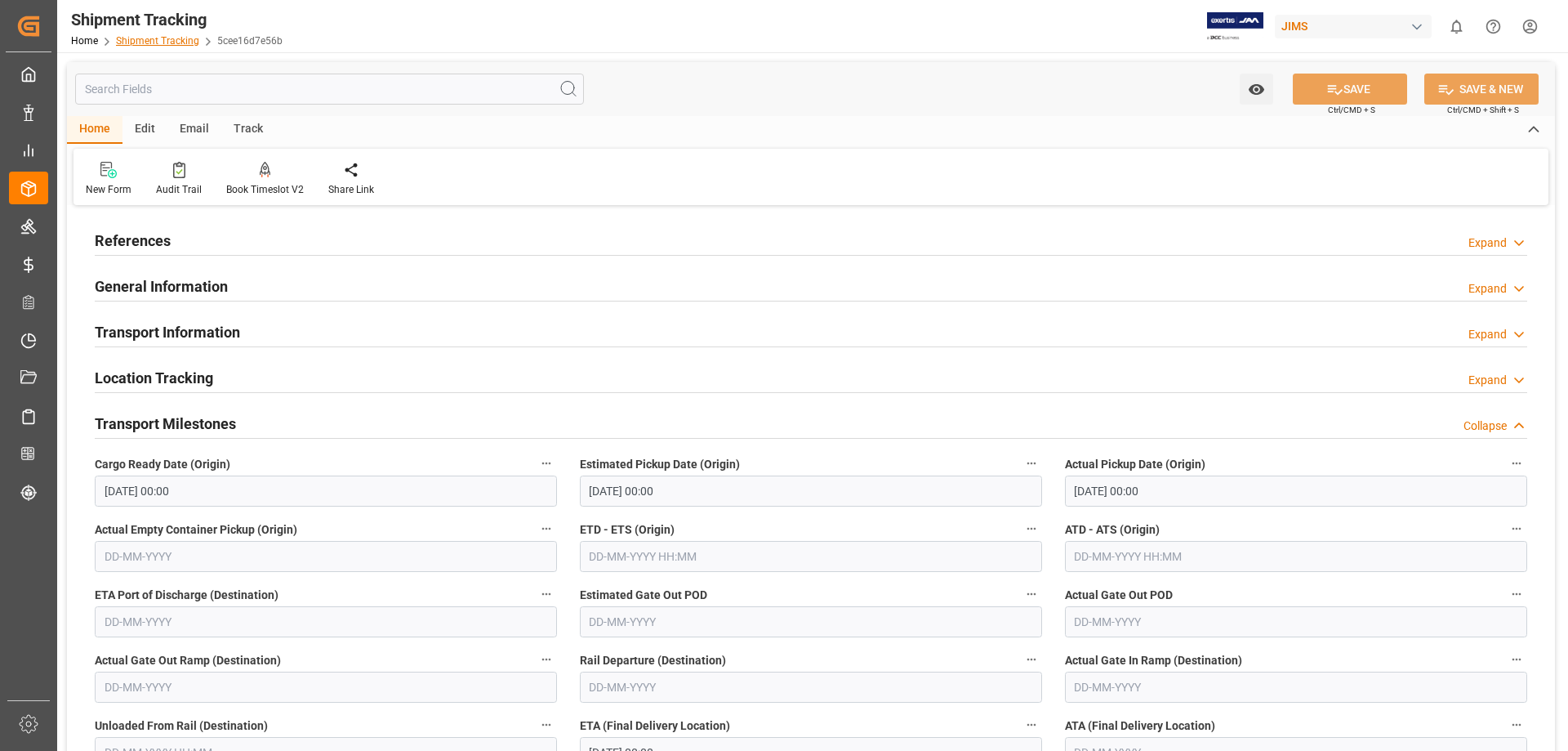 click on "Shipment Tracking" at bounding box center (158, 41) 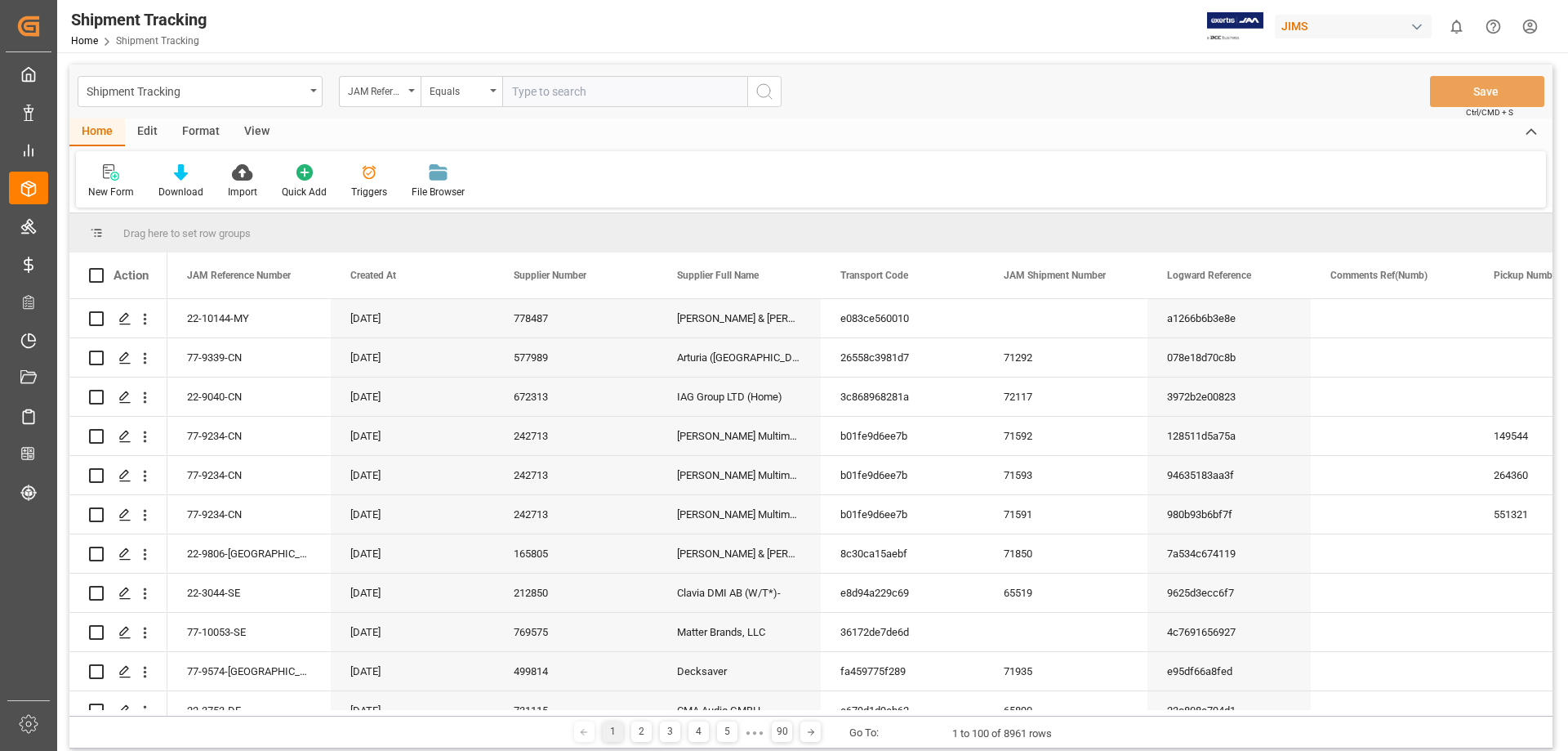 click at bounding box center [625, 92] 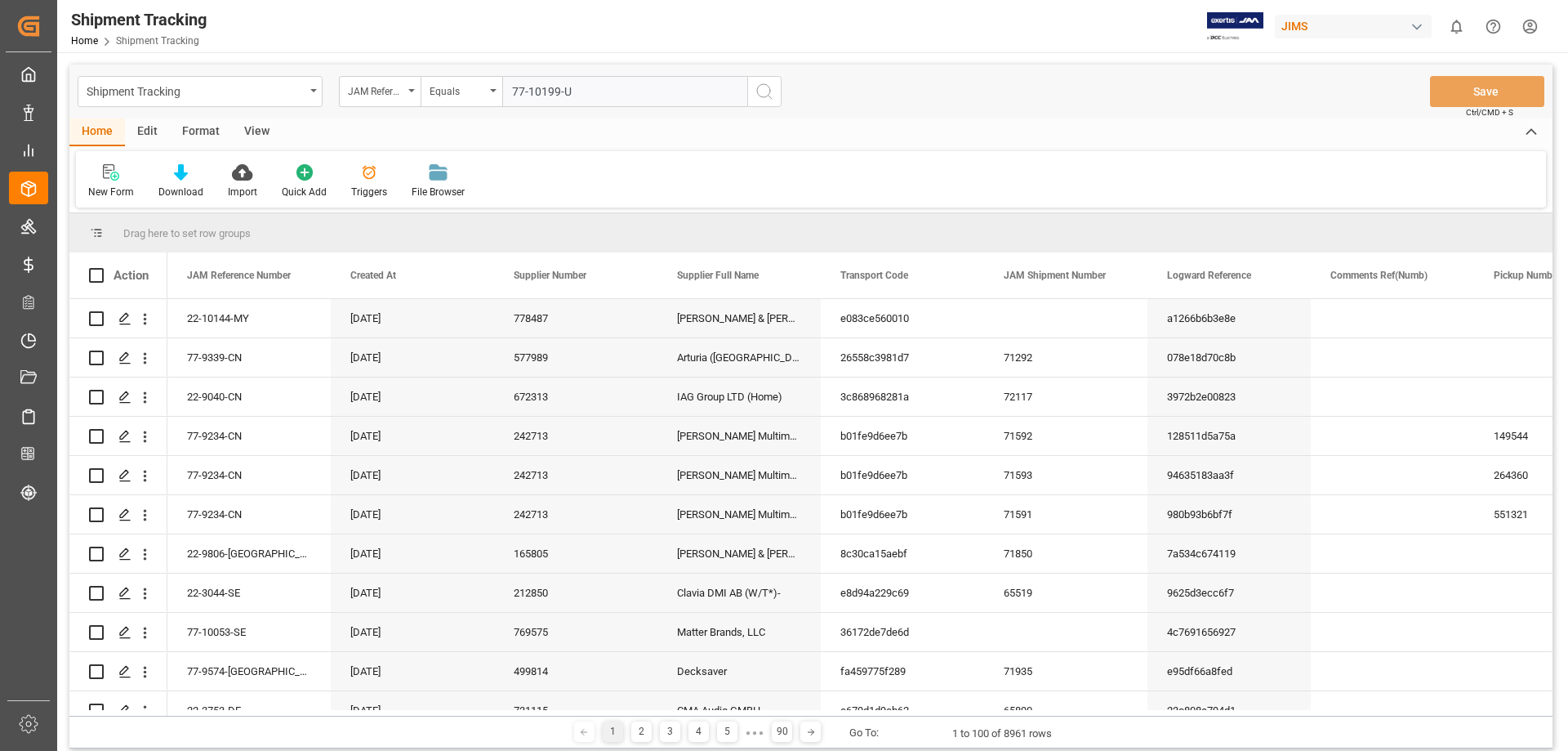 type on "77-10199-[GEOGRAPHIC_DATA]" 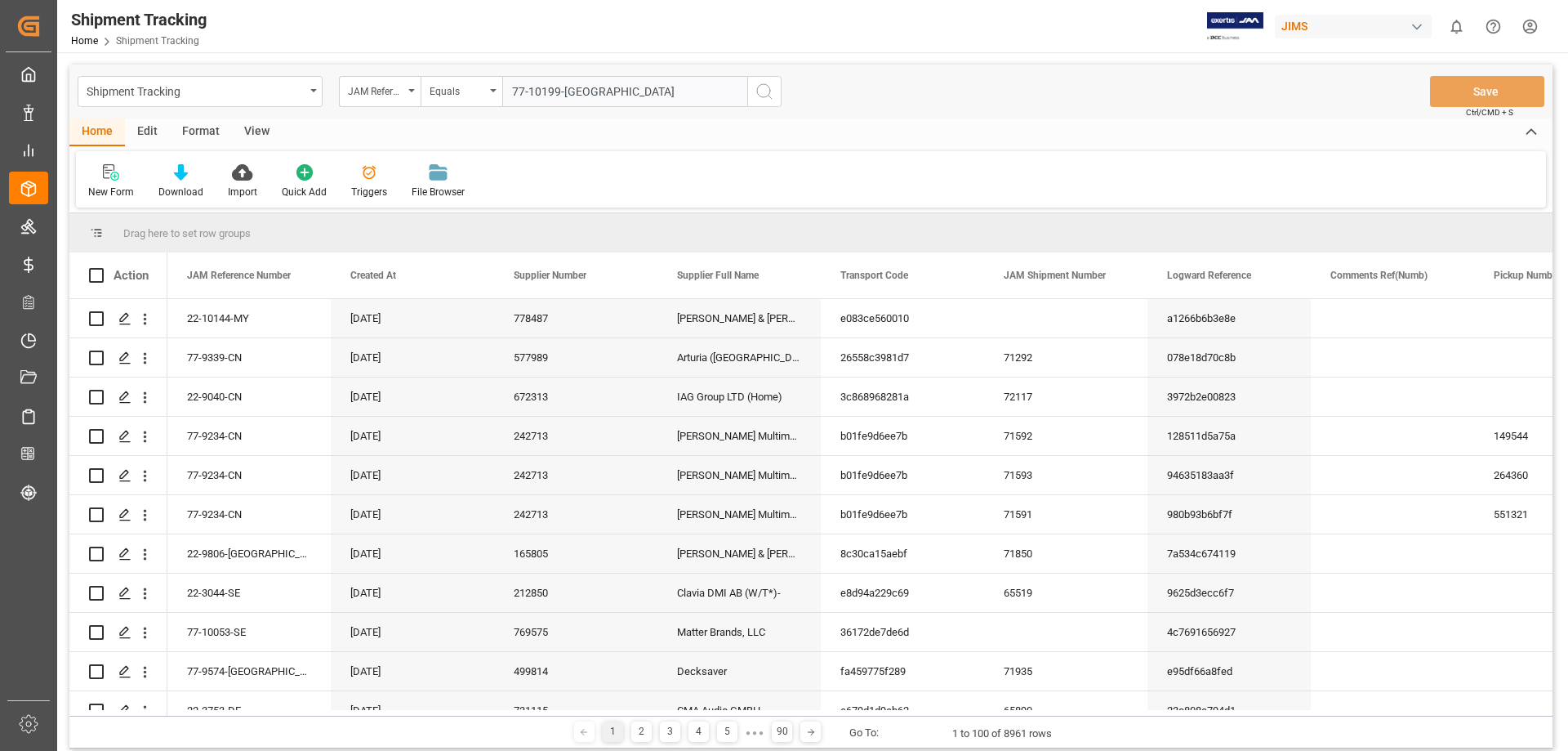 type 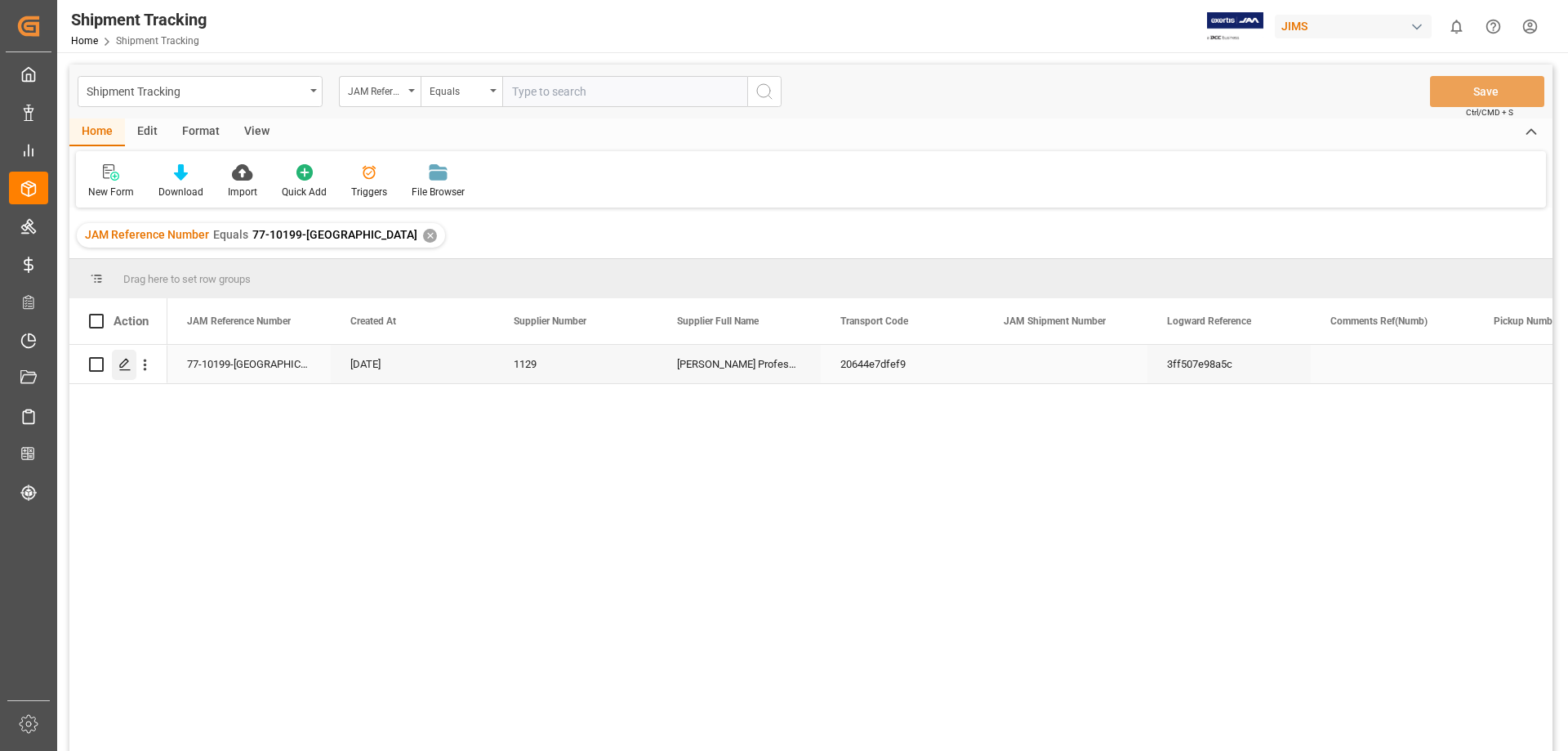 click 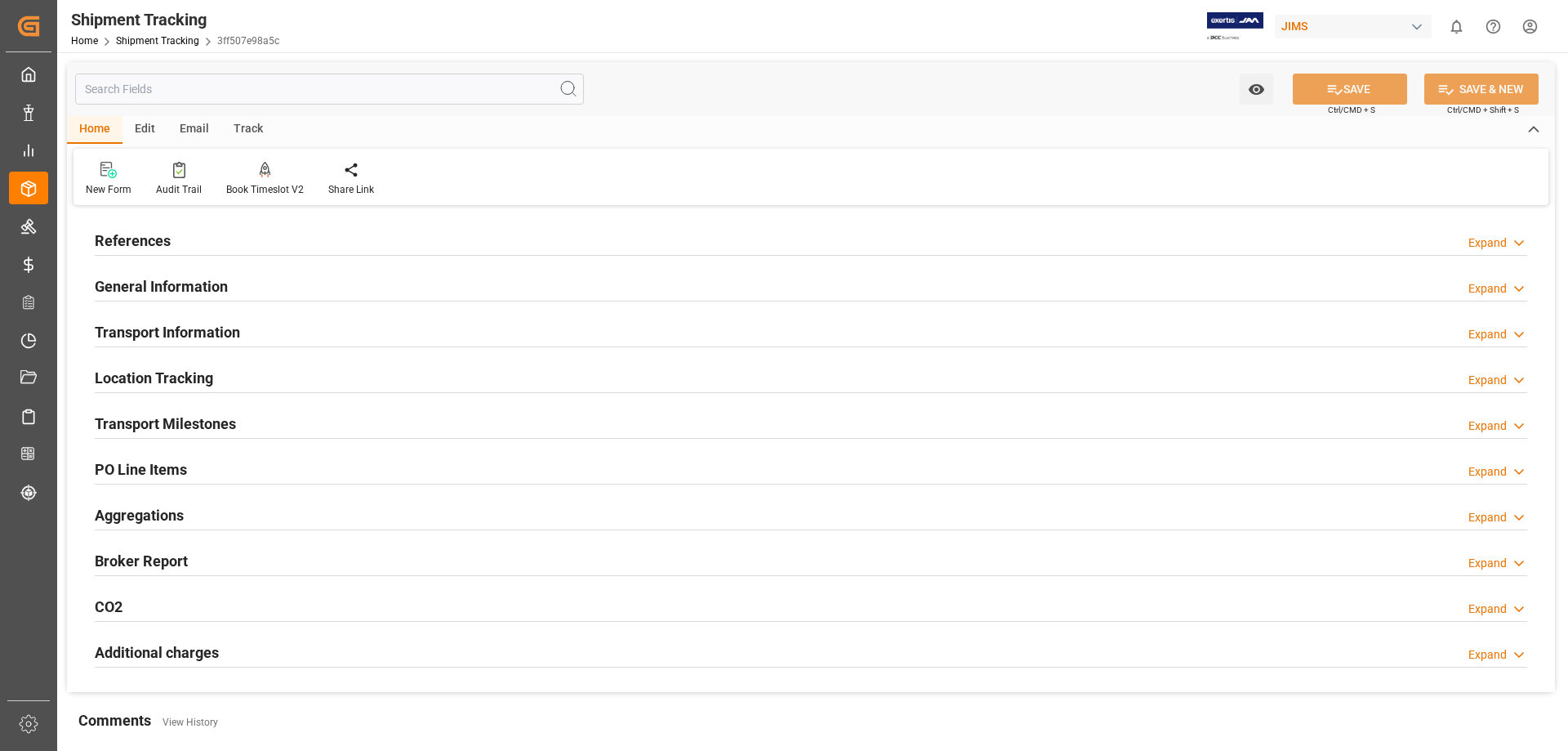 type on "21-07-2025 00:00" 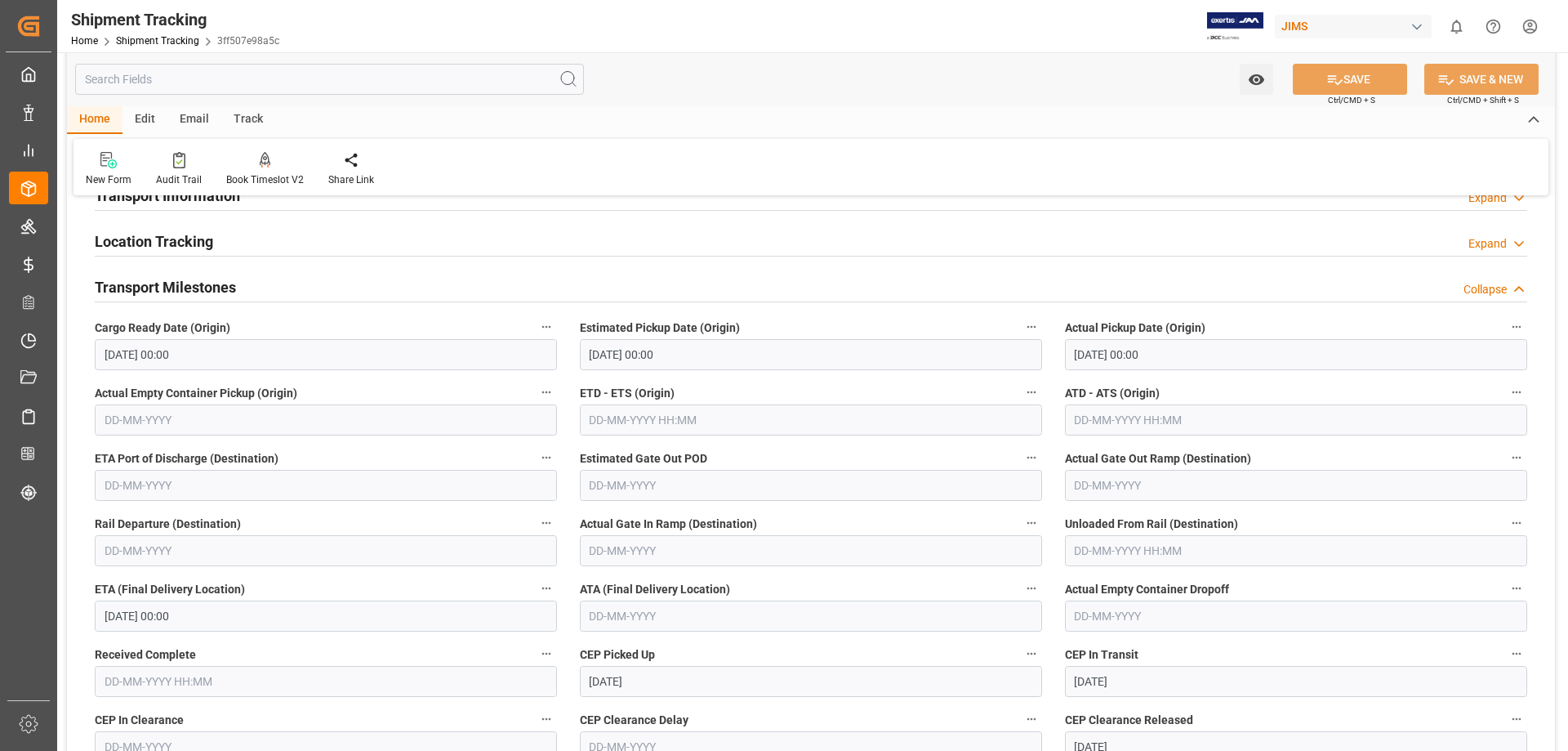 scroll, scrollTop: 0, scrollLeft: 0, axis: both 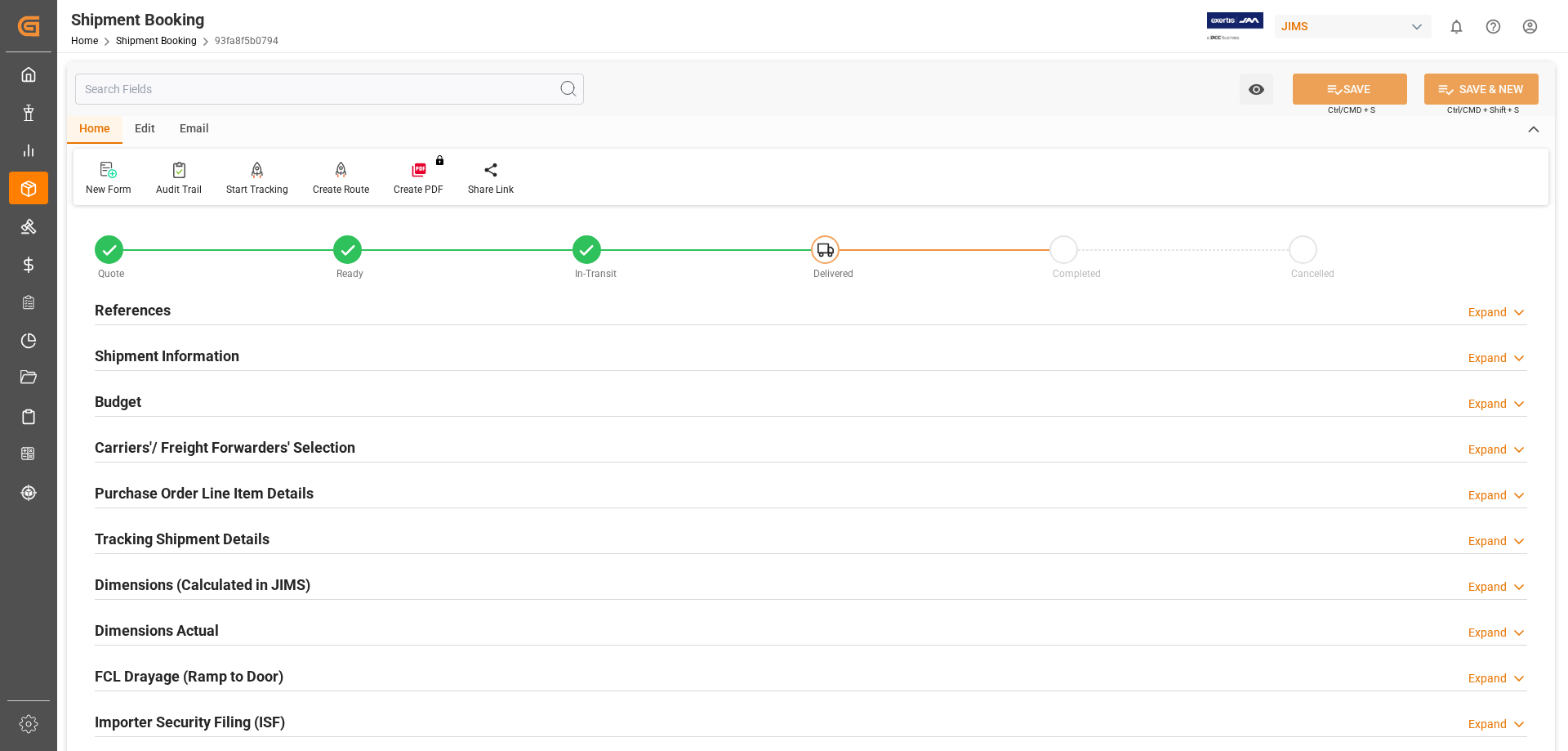 click on "References" at bounding box center [132, 310] 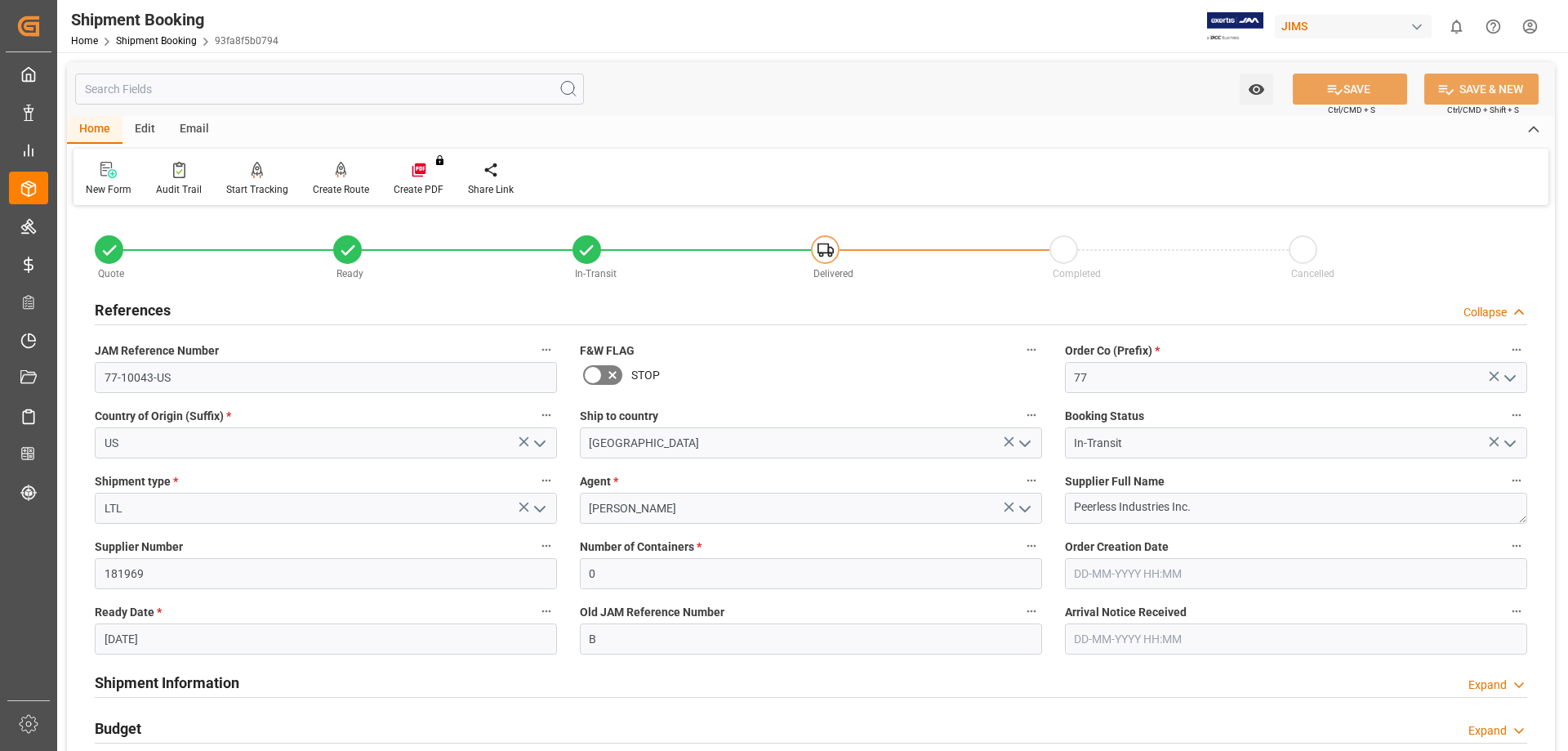 click on "References" at bounding box center [132, 310] 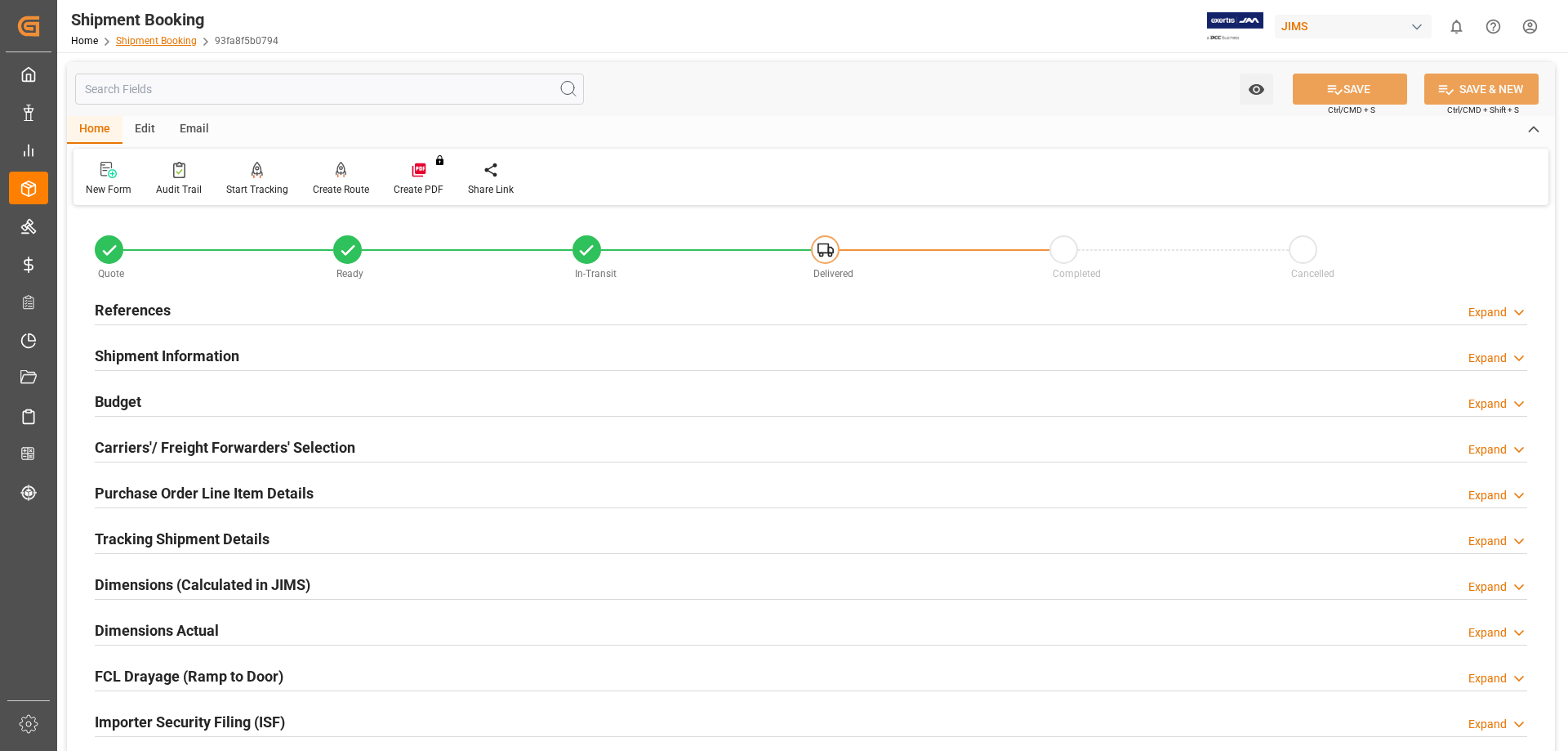 click on "Shipment Booking" at bounding box center [156, 41] 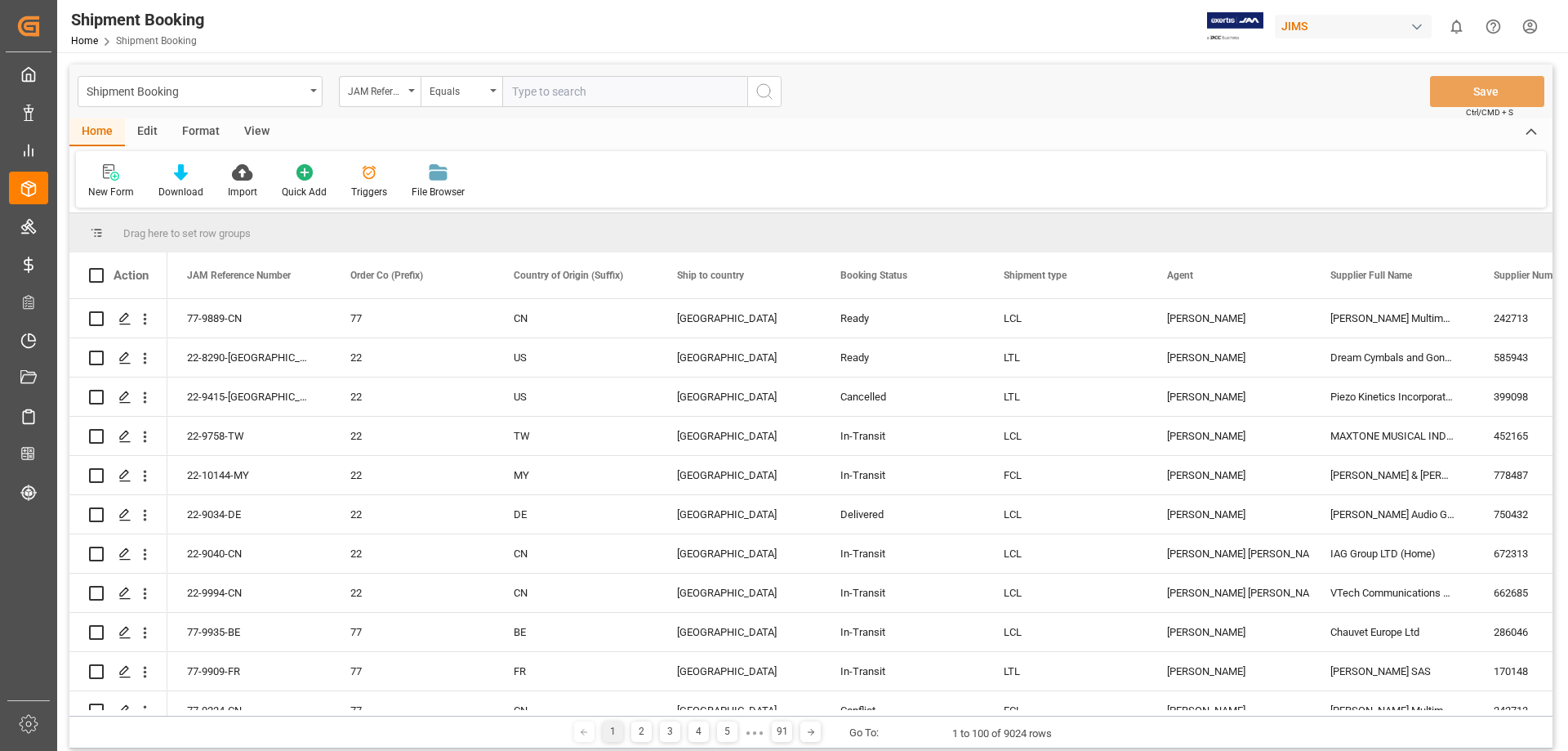 click at bounding box center [625, 92] 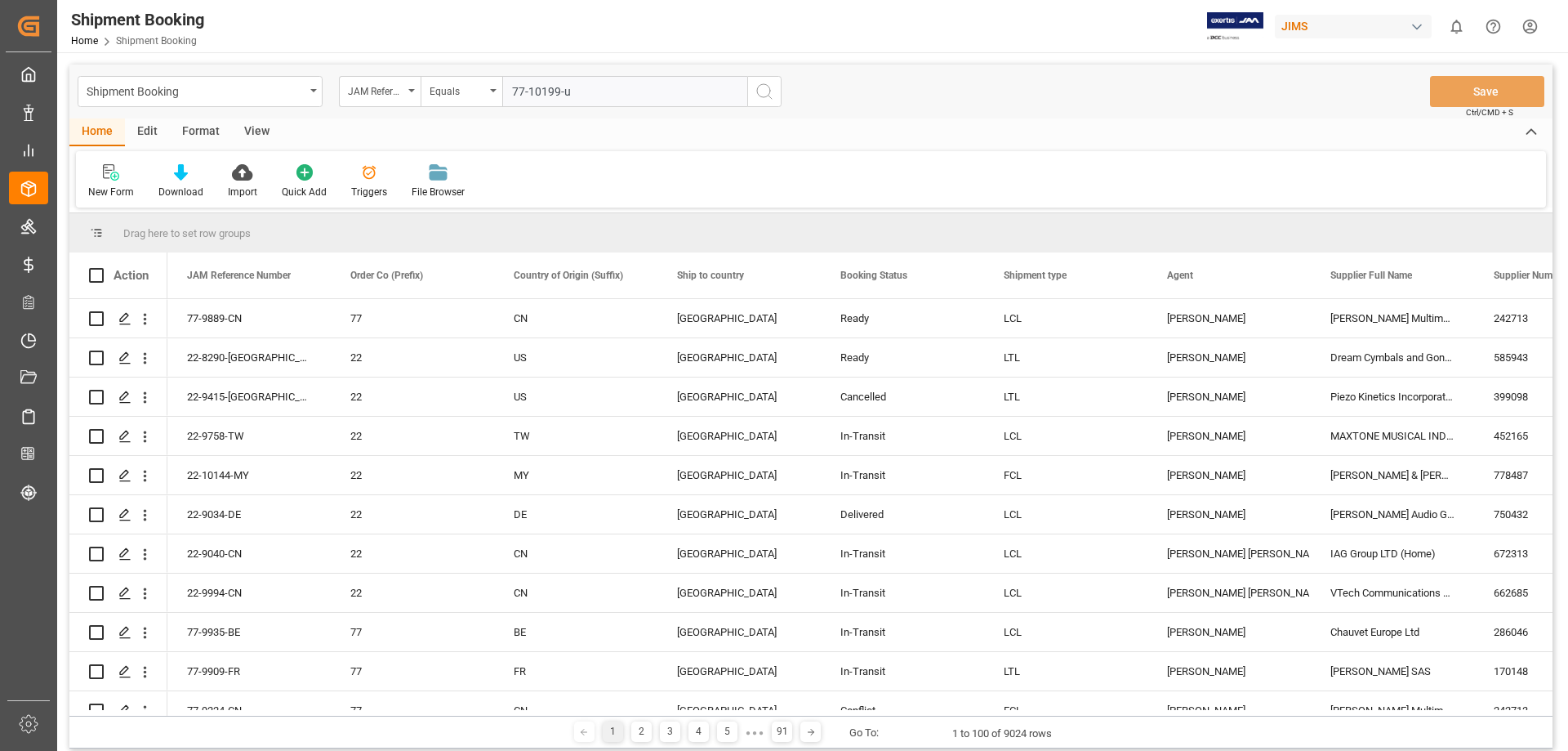 type on "77-10199-us" 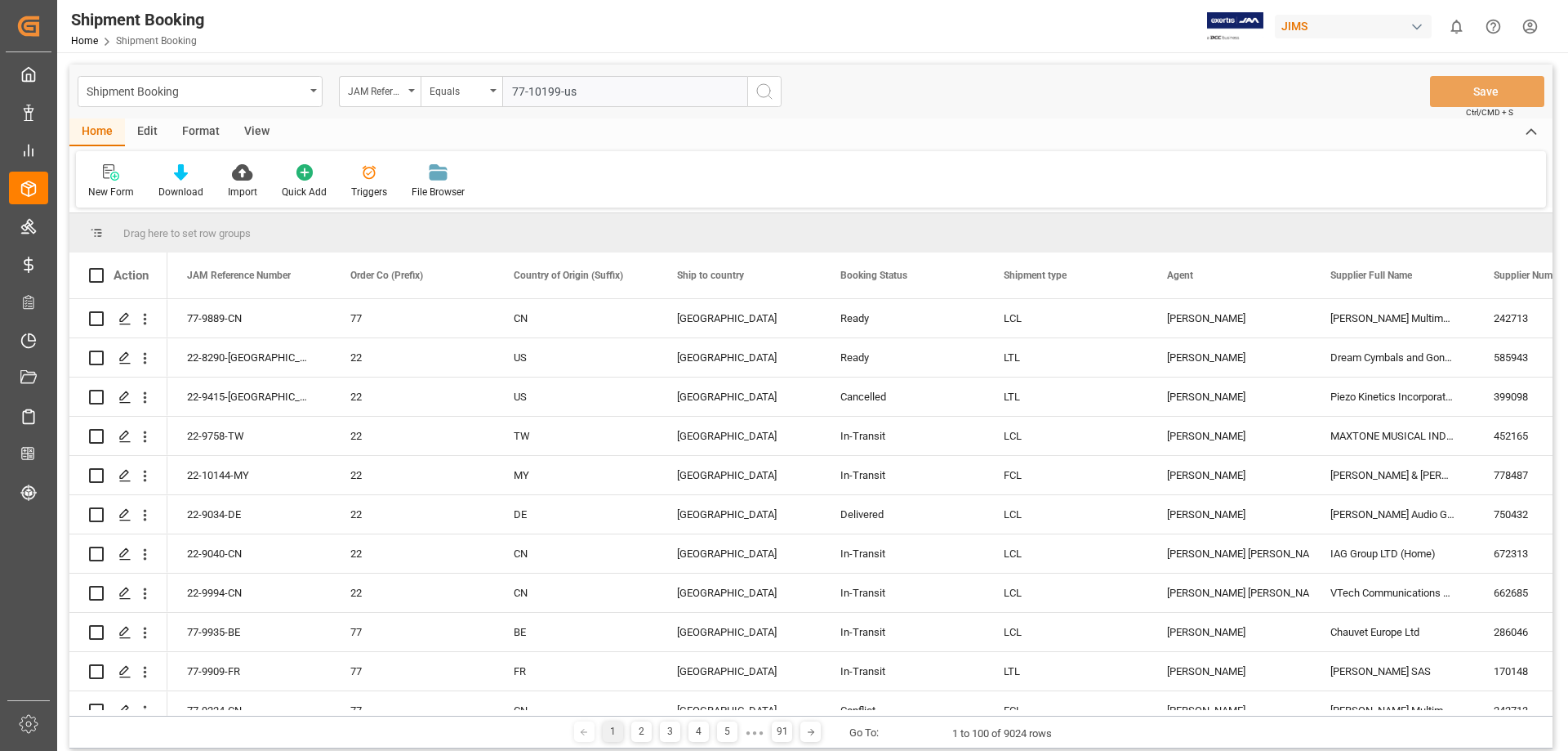 type 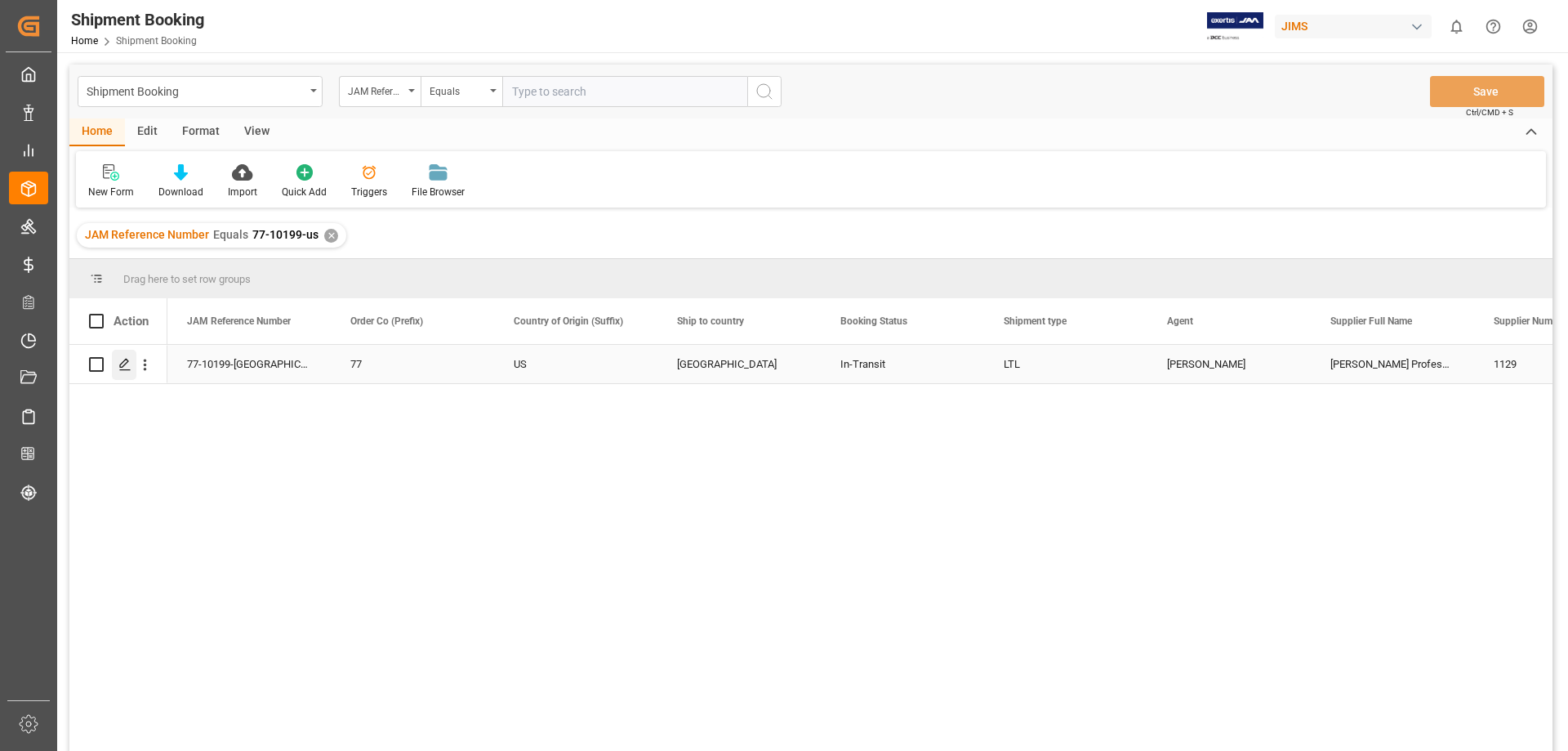 click at bounding box center [124, 364] 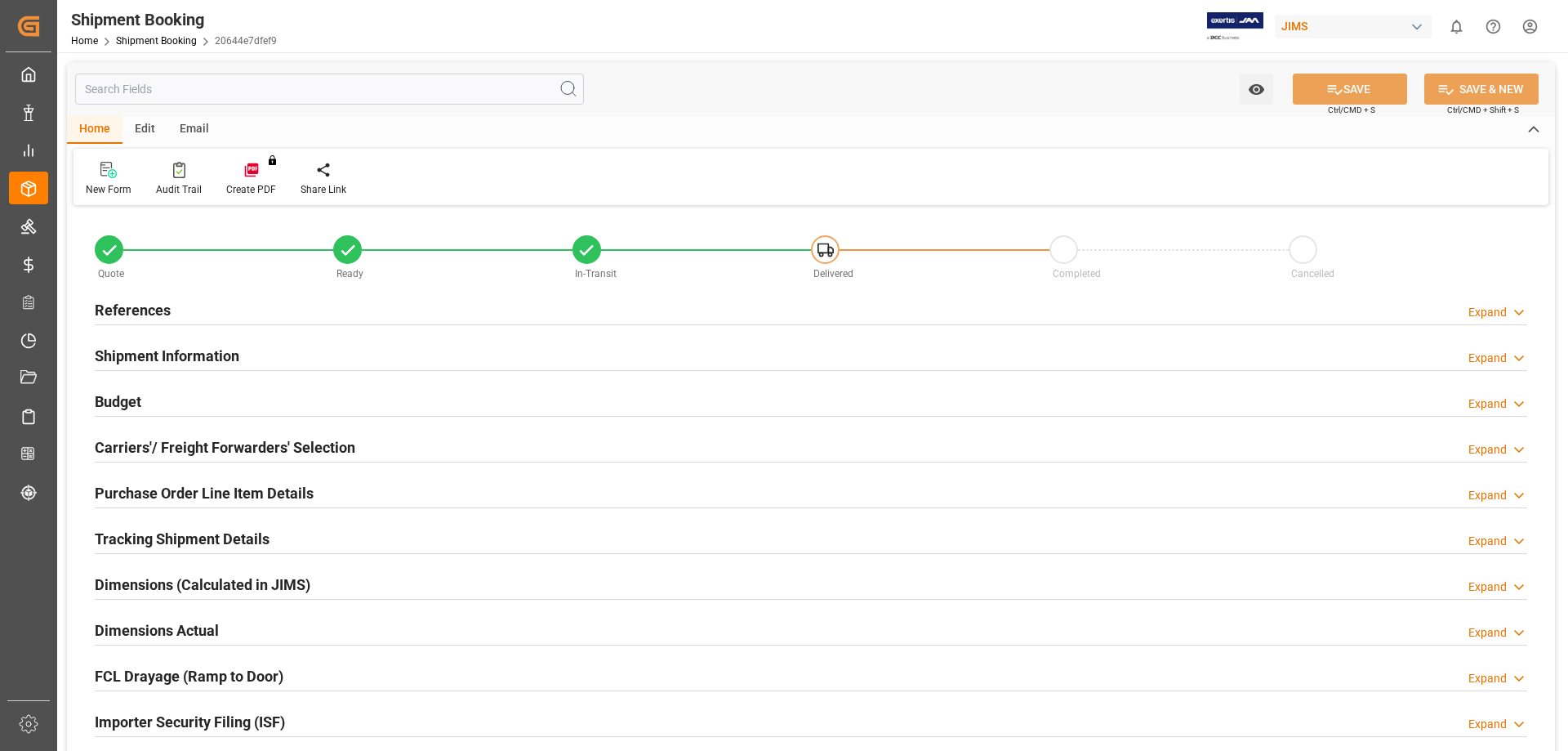 type on "0" 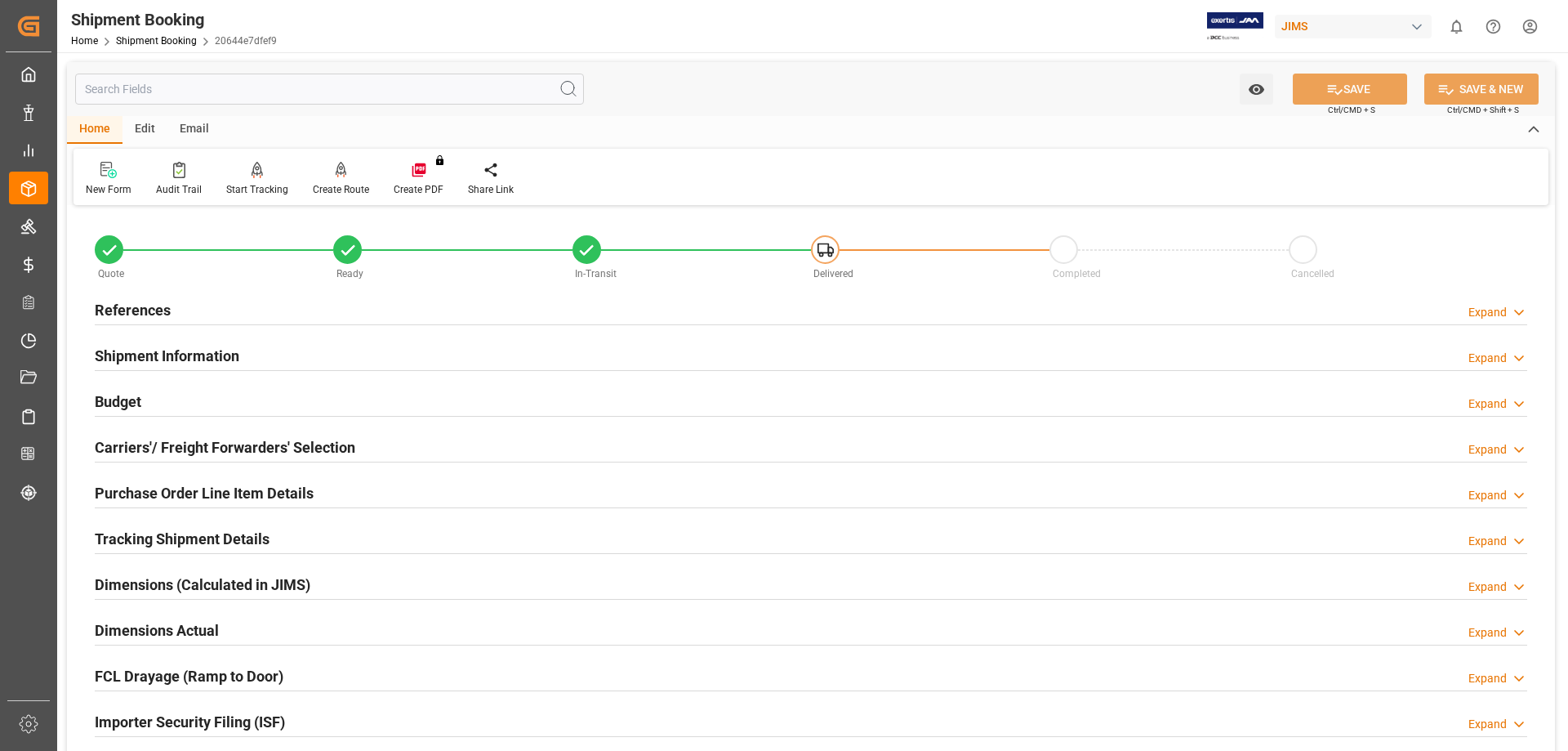click on "Budget" at bounding box center (118, 401) 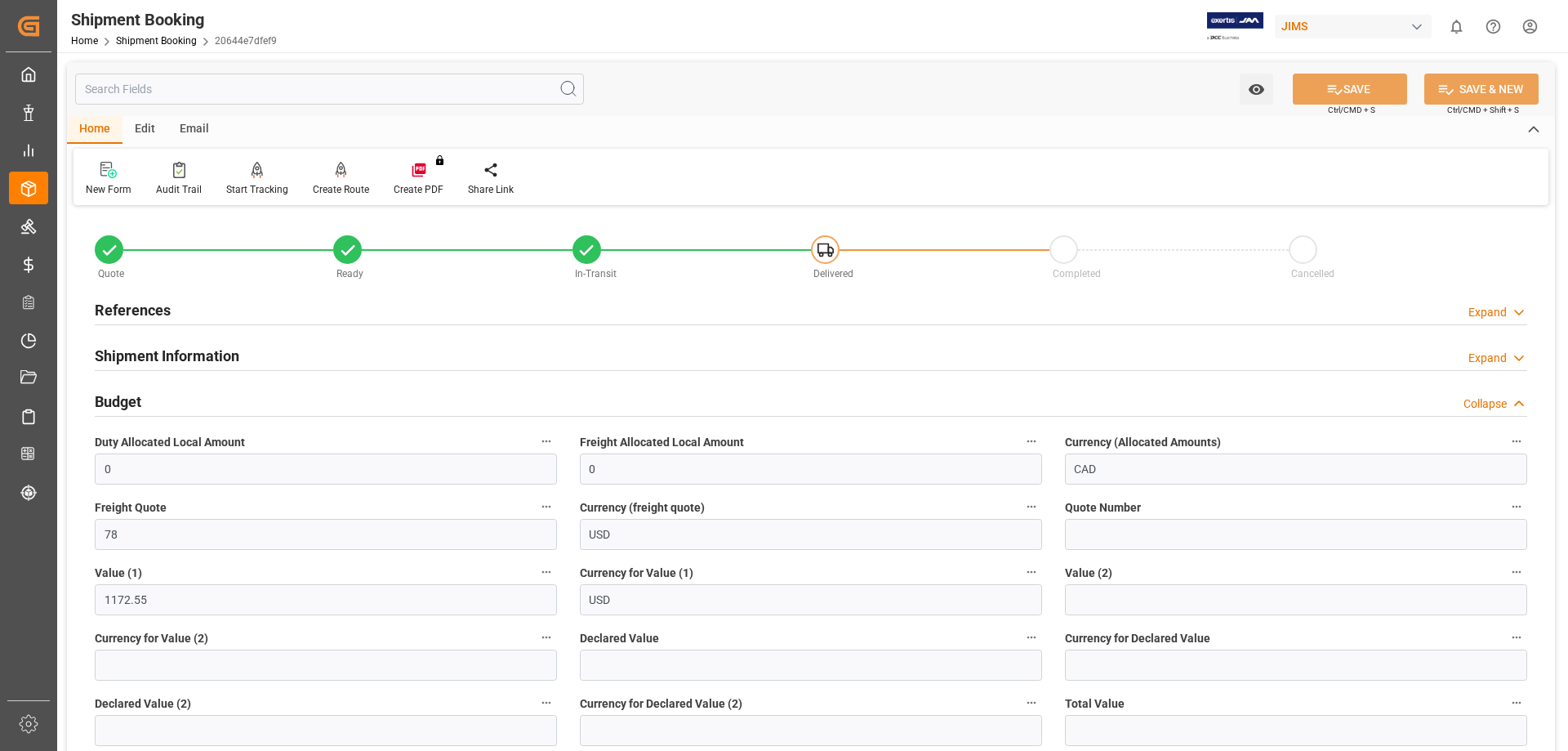 click on "Budget" at bounding box center (118, 401) 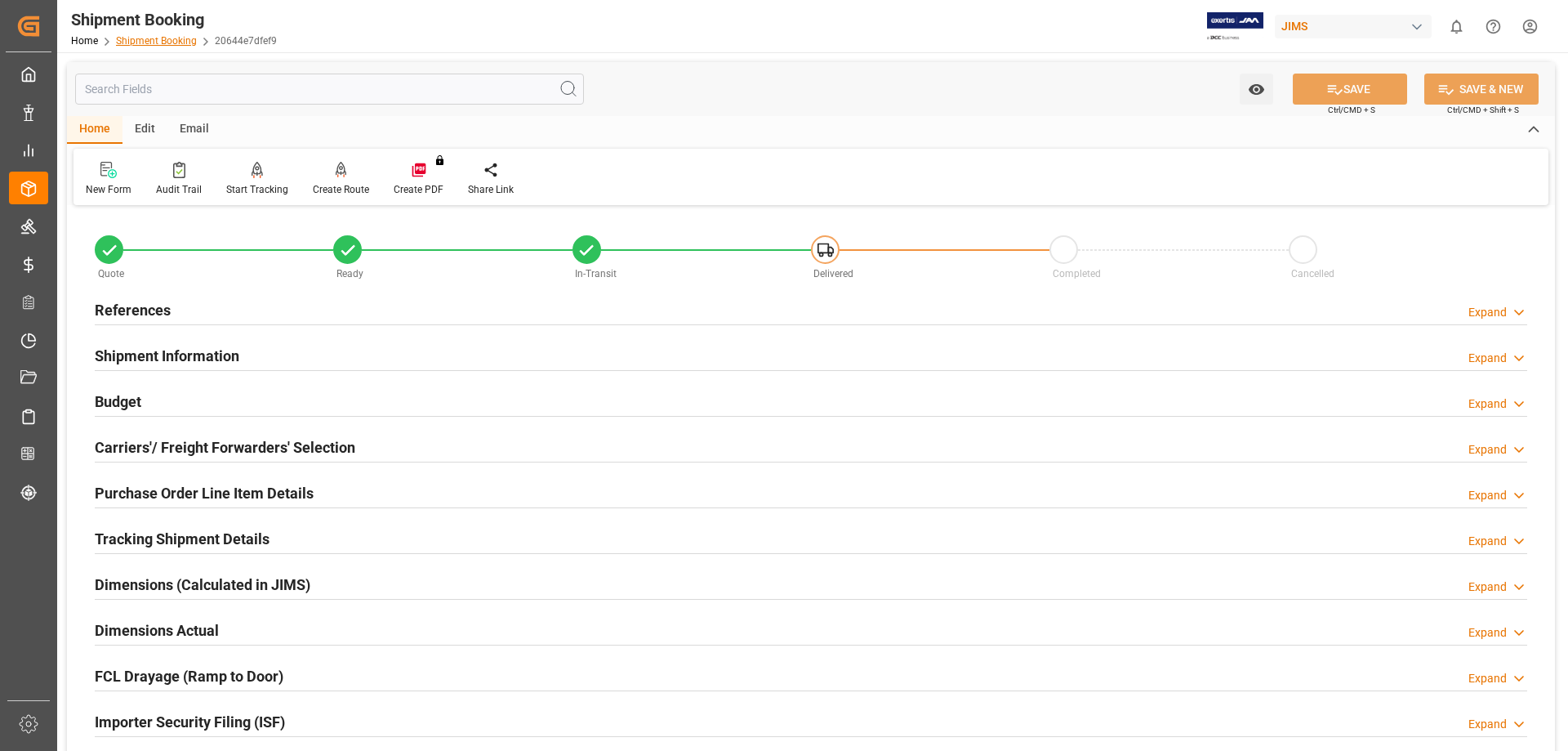click on "Shipment Booking" at bounding box center [156, 41] 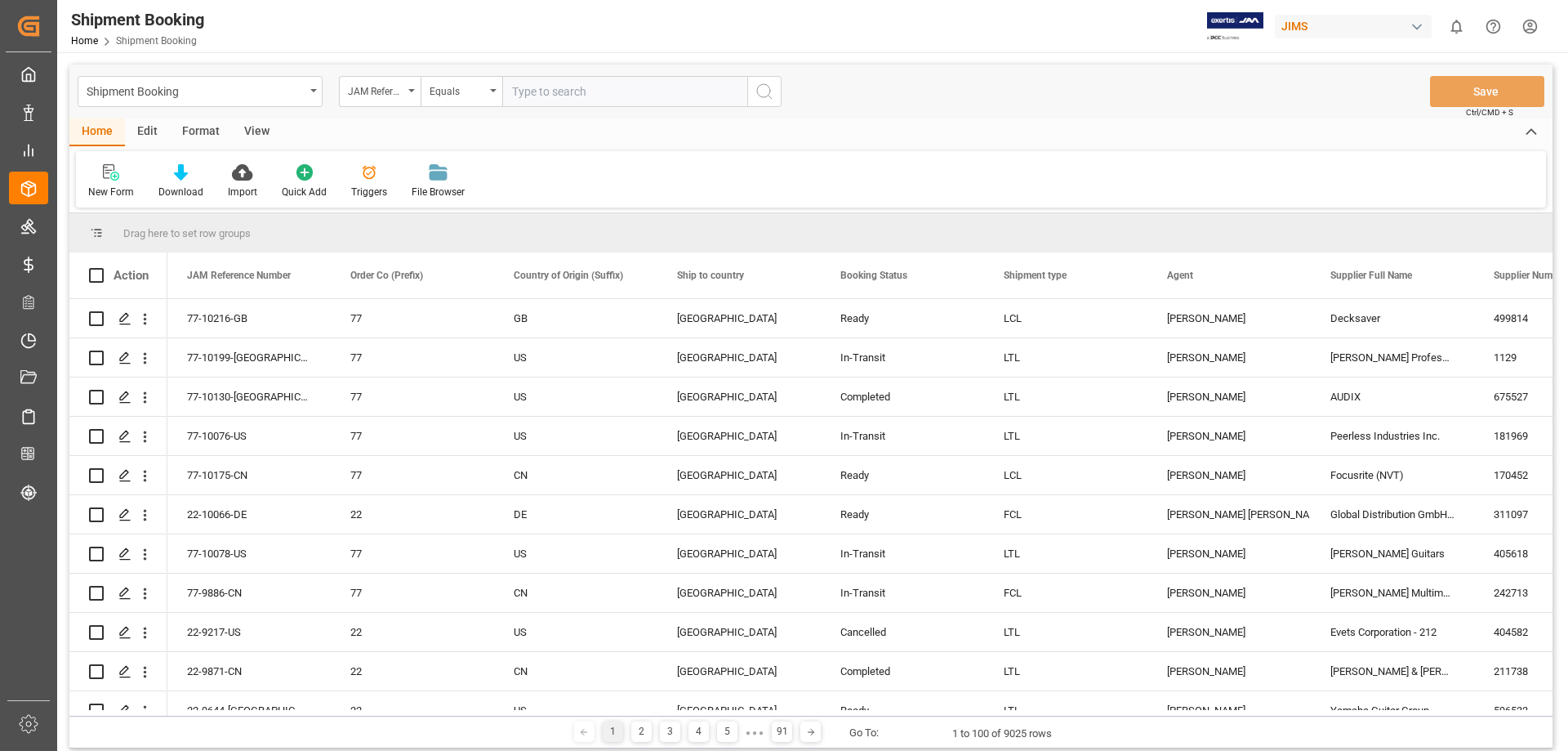 click at bounding box center [625, 92] 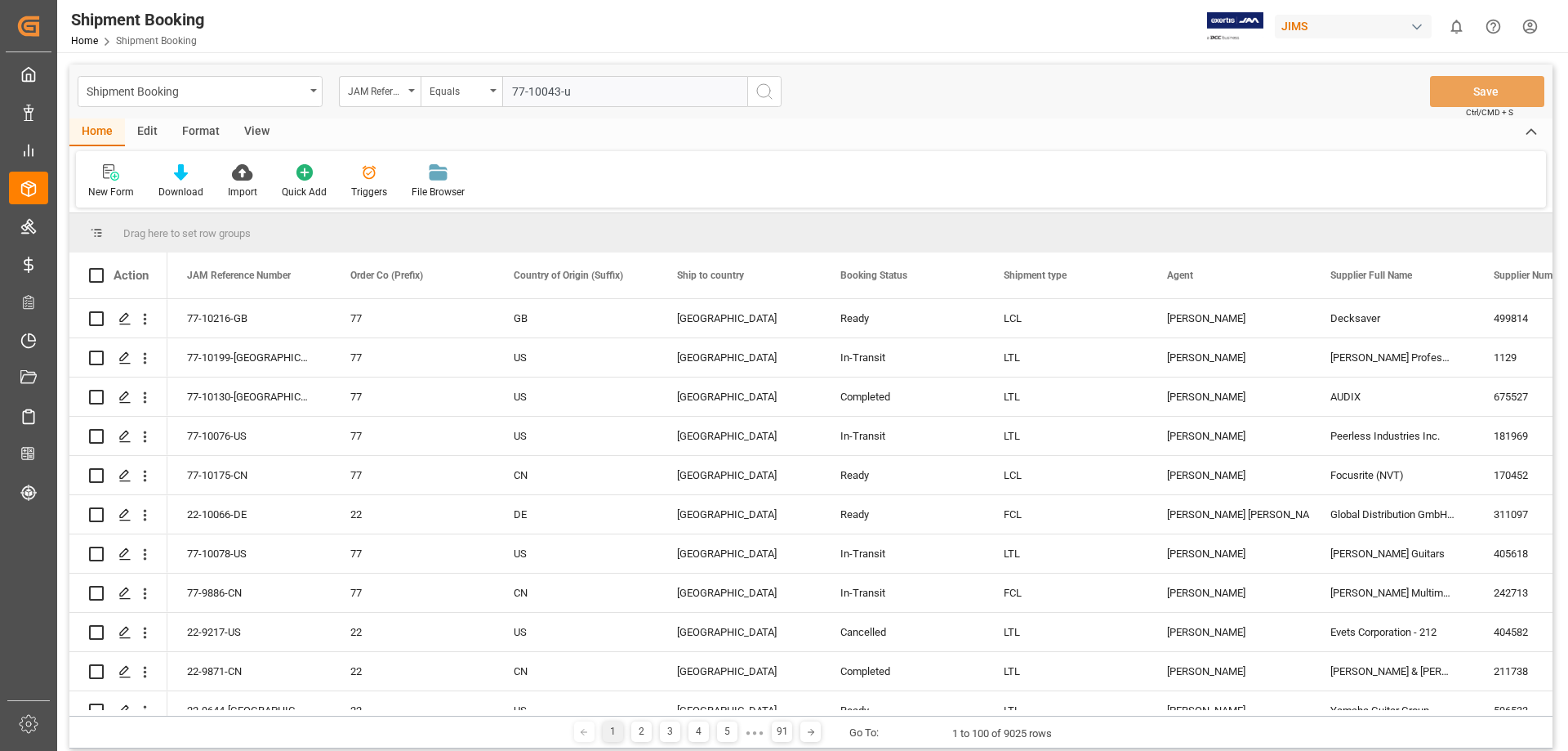type on "77-10043-us" 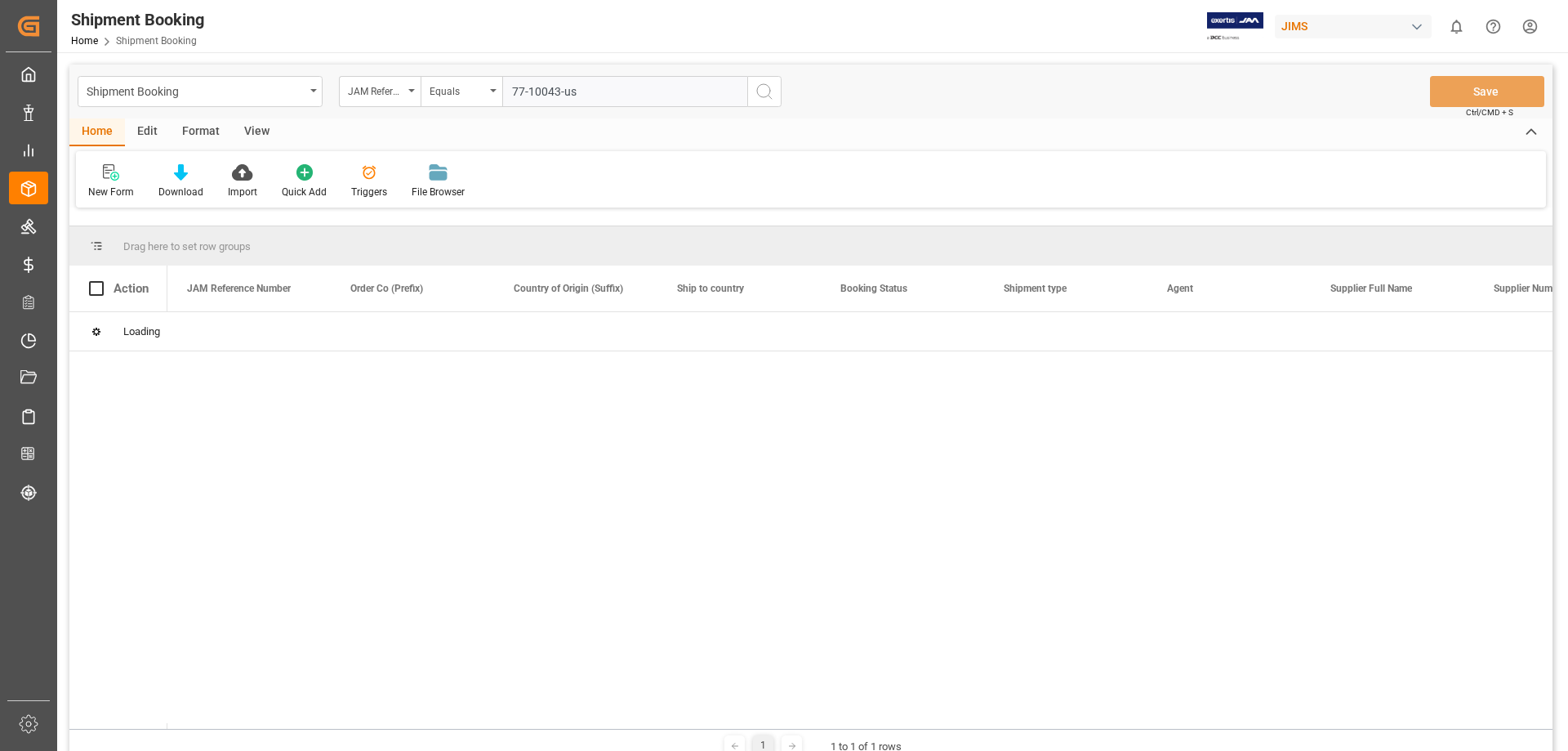 type 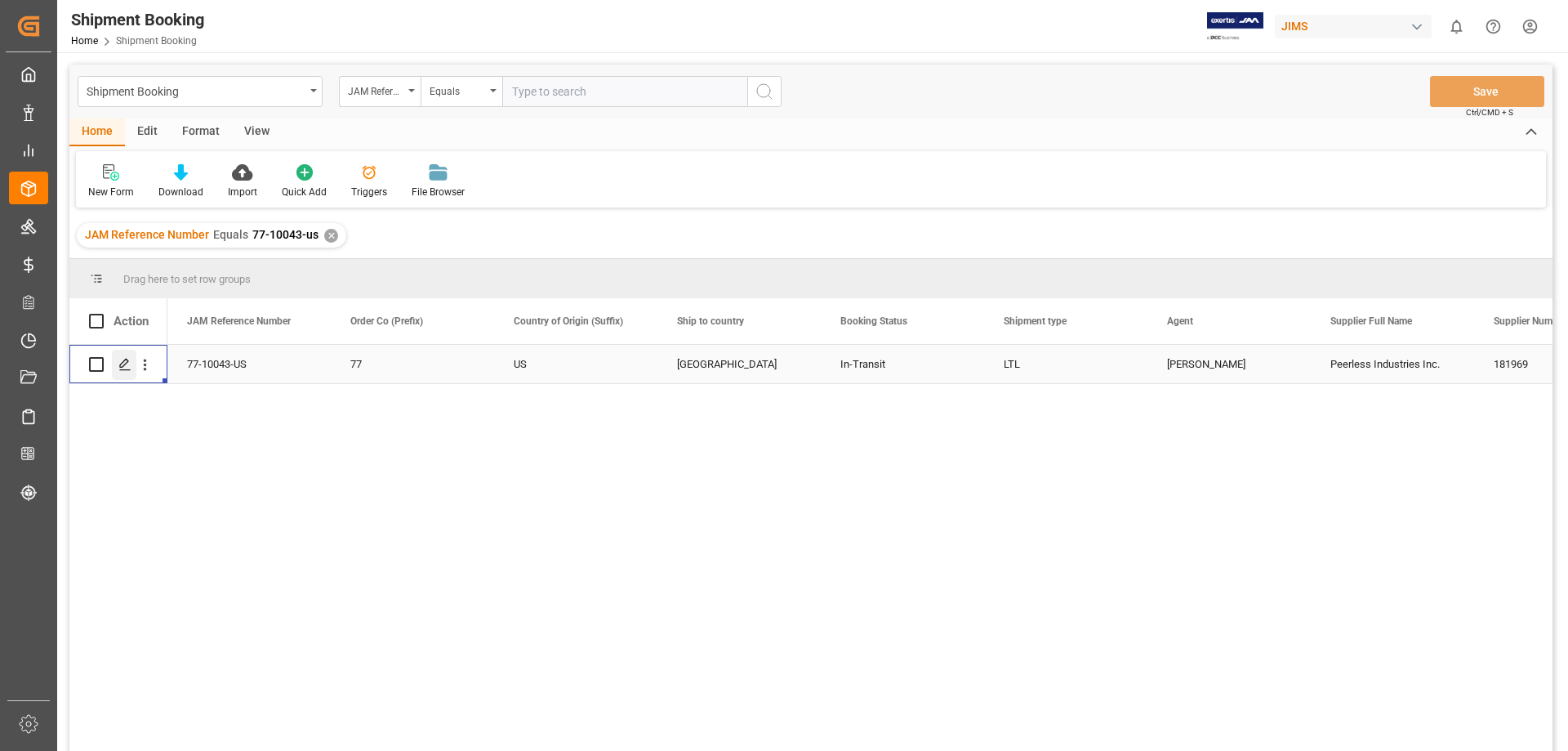 click at bounding box center (124, 364) 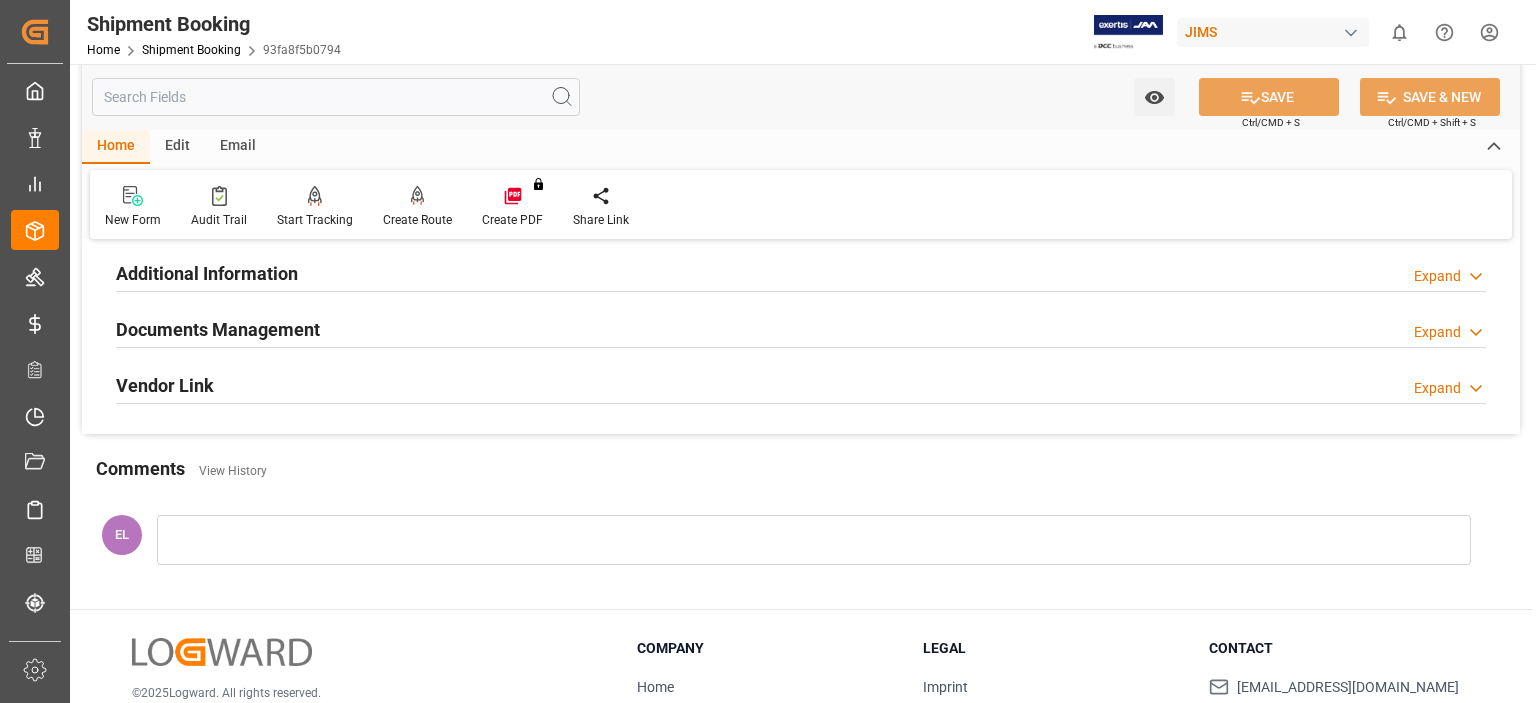 scroll, scrollTop: 500, scrollLeft: 0, axis: vertical 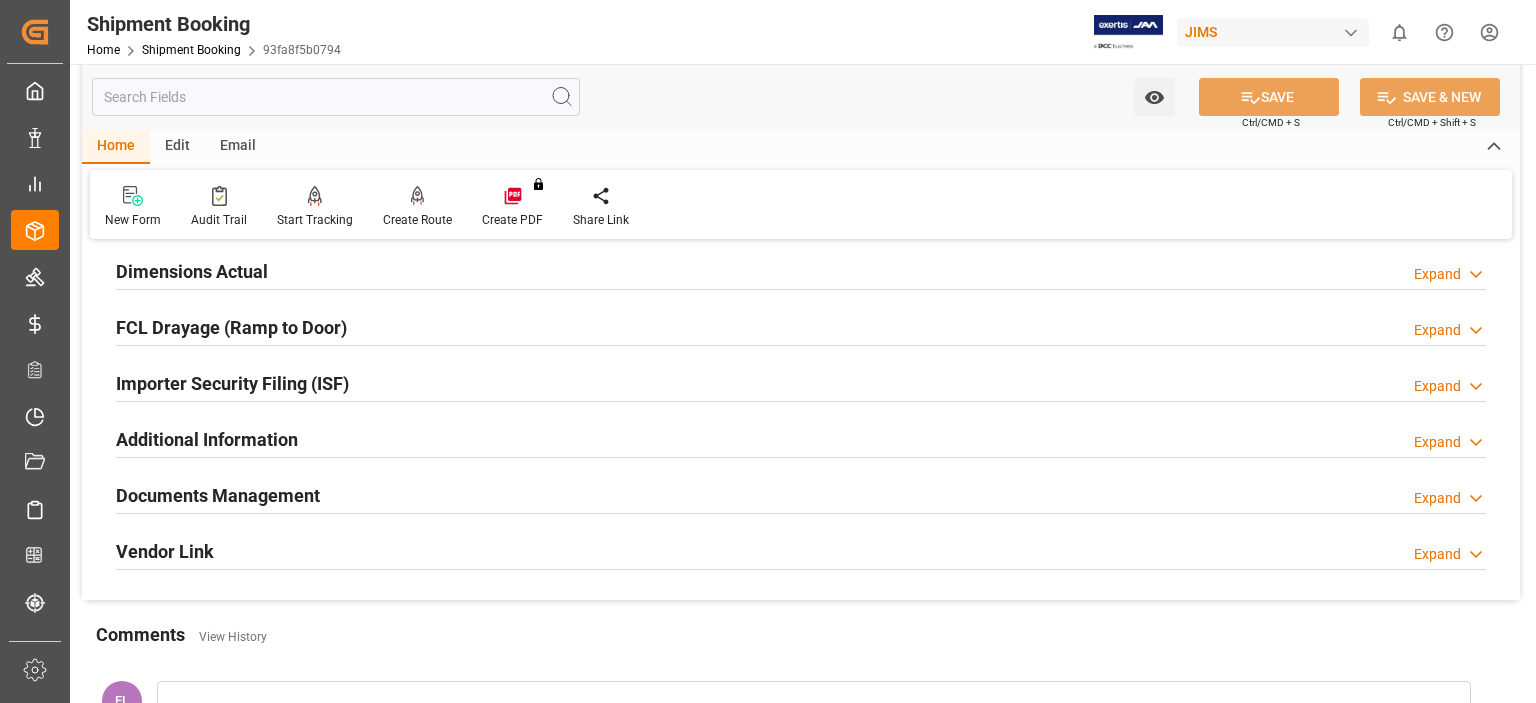 click on "Documents Management" at bounding box center (218, 495) 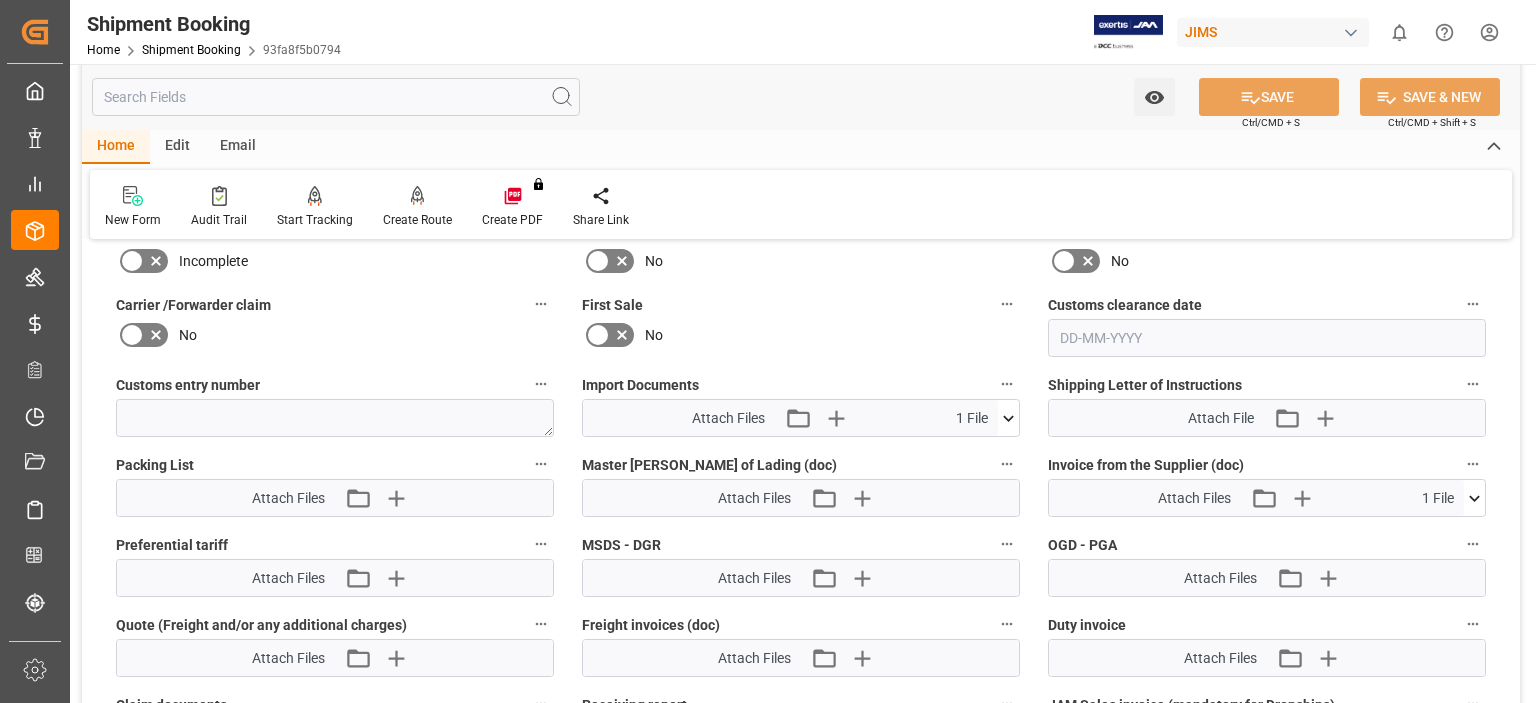 scroll, scrollTop: 1000, scrollLeft: 0, axis: vertical 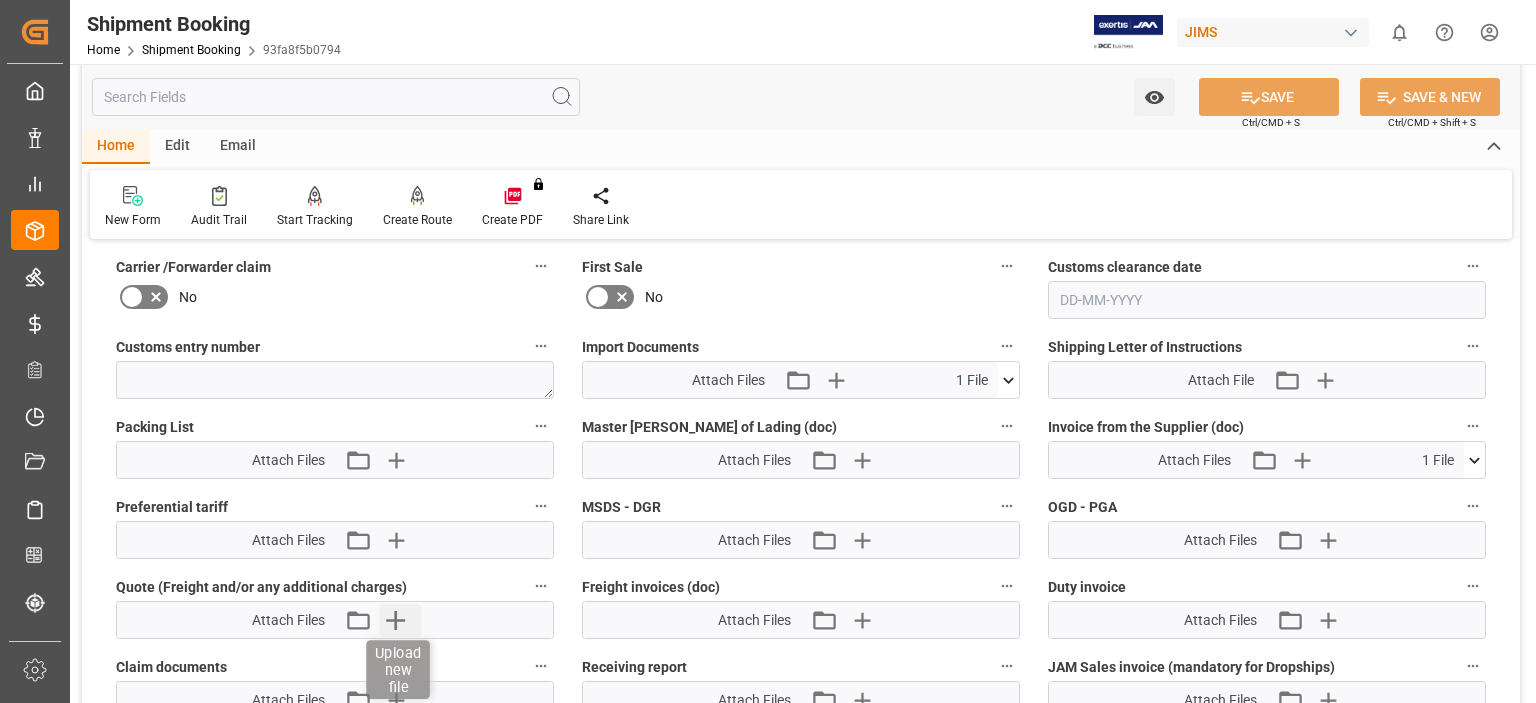 click 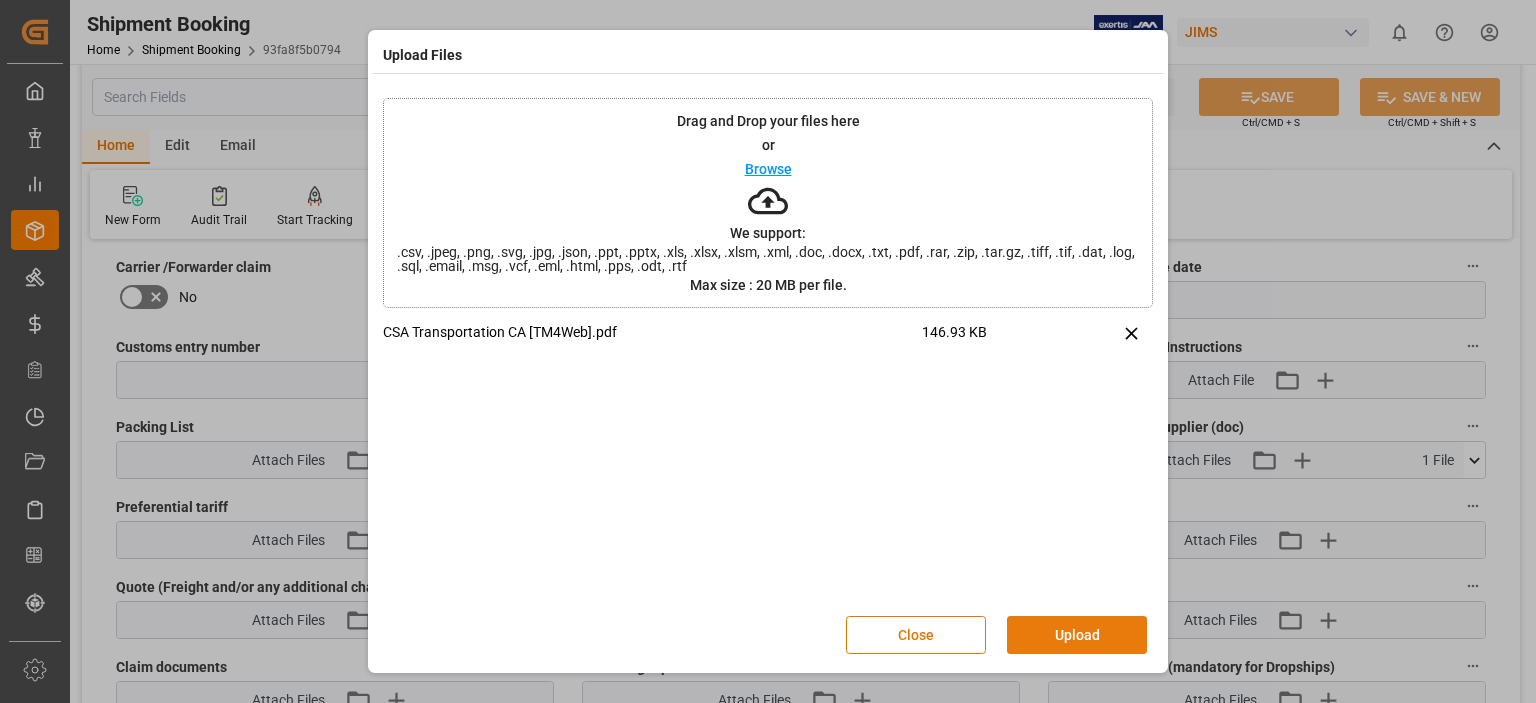 click on "Upload" at bounding box center (1077, 635) 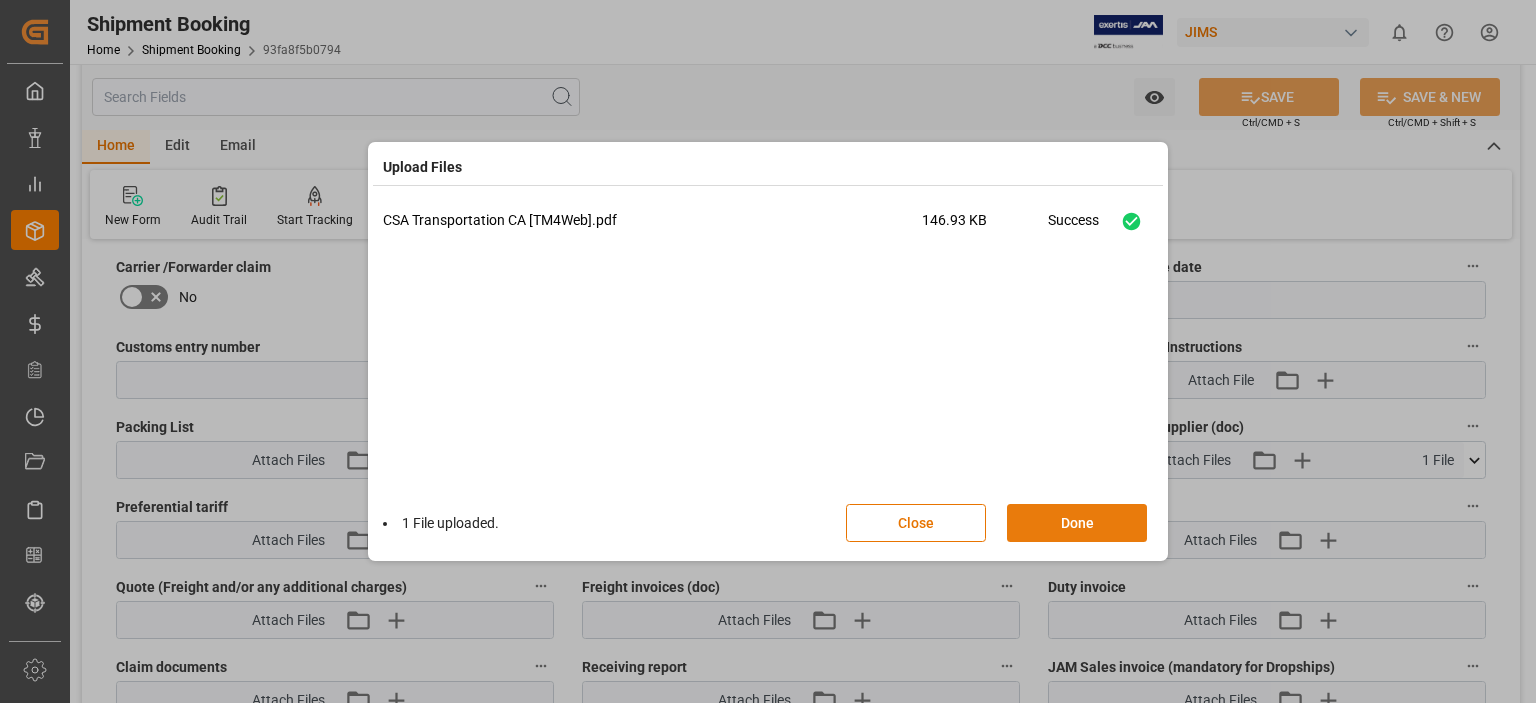 click on "Done" at bounding box center (1077, 523) 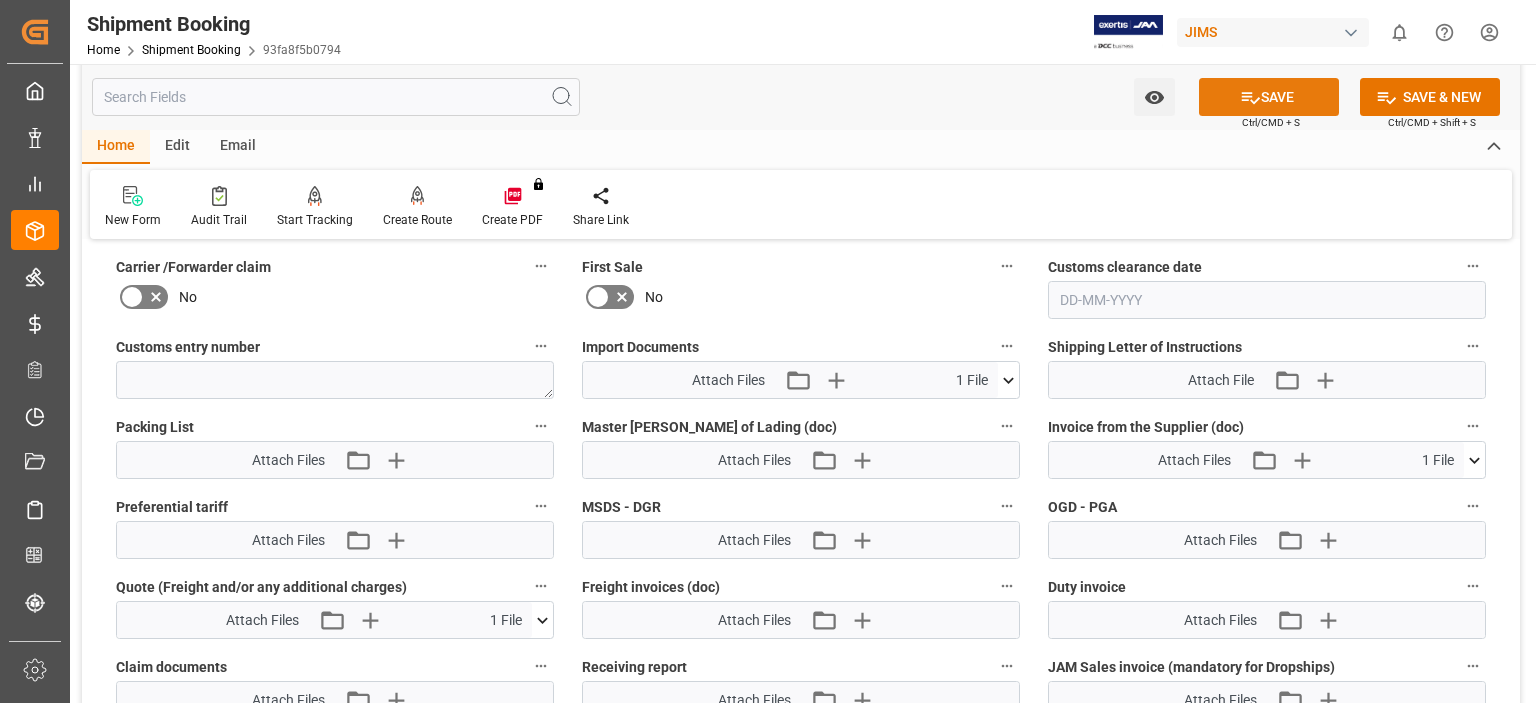 click on "SAVE" at bounding box center (1269, 97) 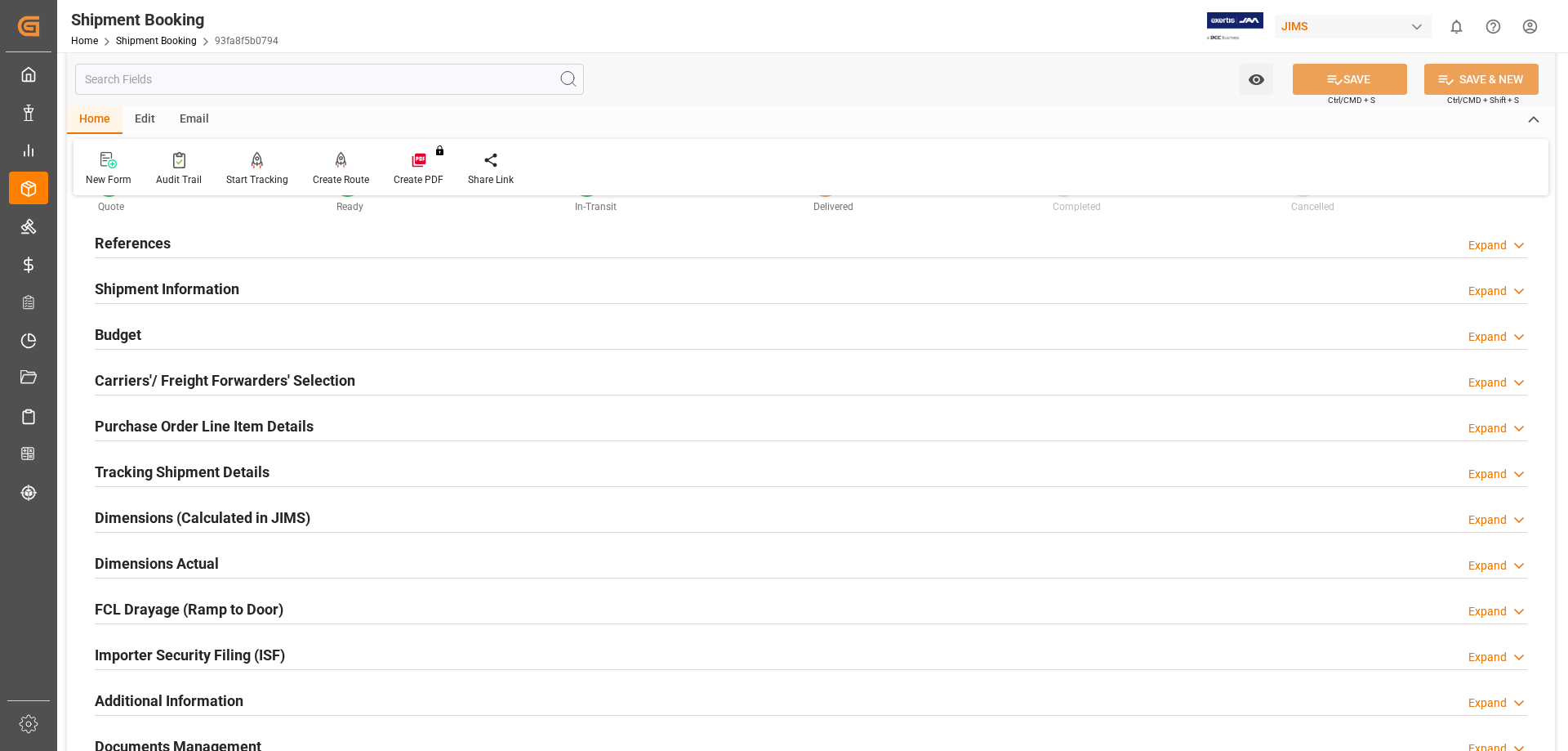 scroll, scrollTop: 0, scrollLeft: 0, axis: both 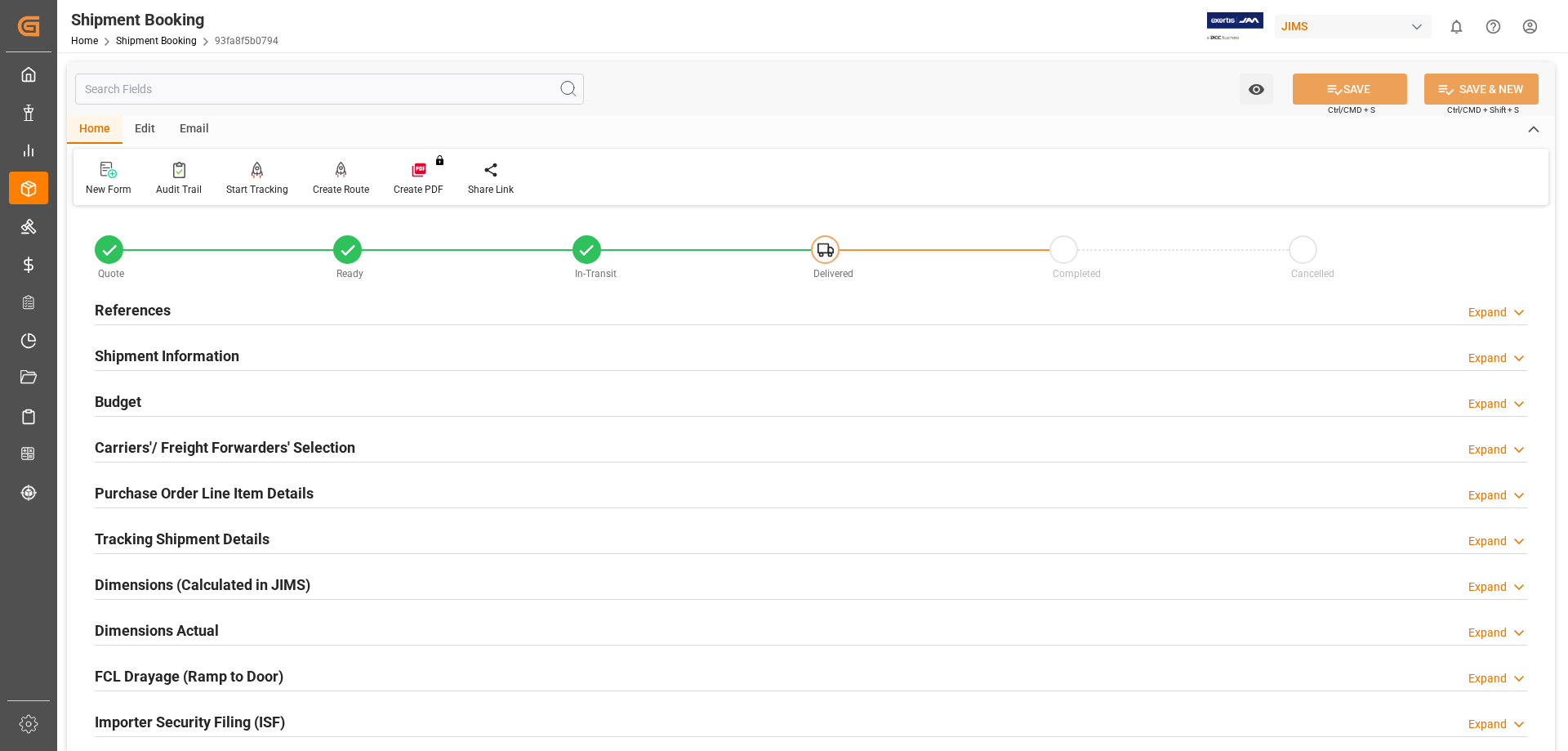 click 